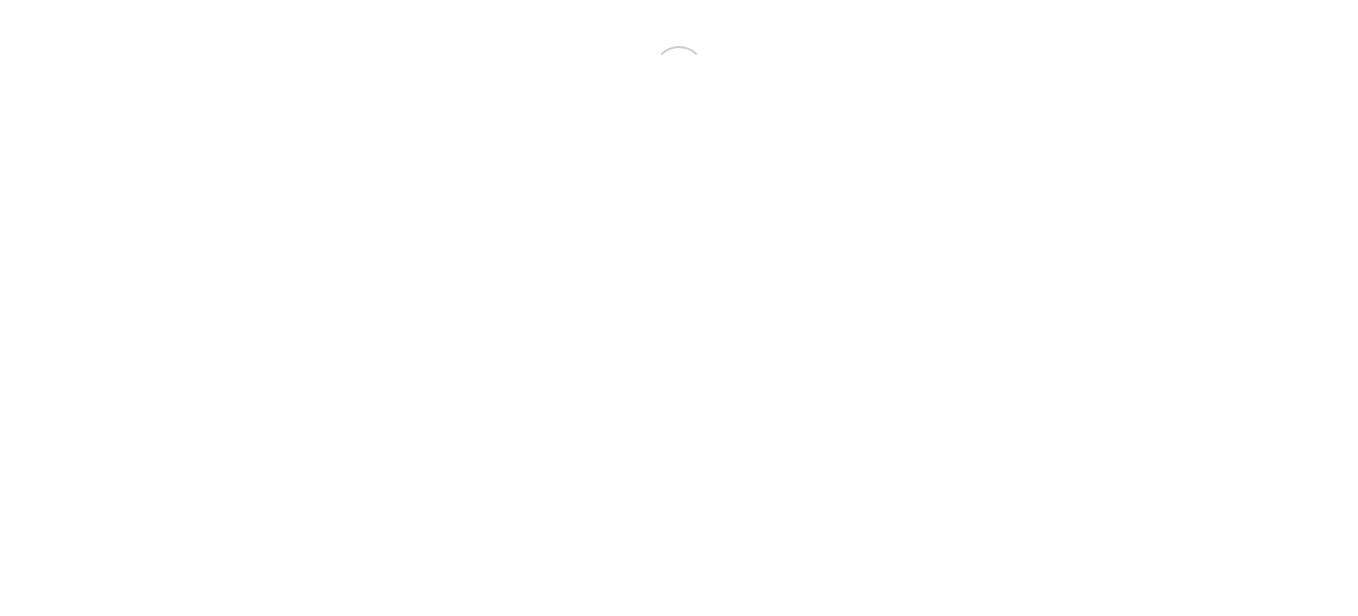 scroll, scrollTop: 0, scrollLeft: 0, axis: both 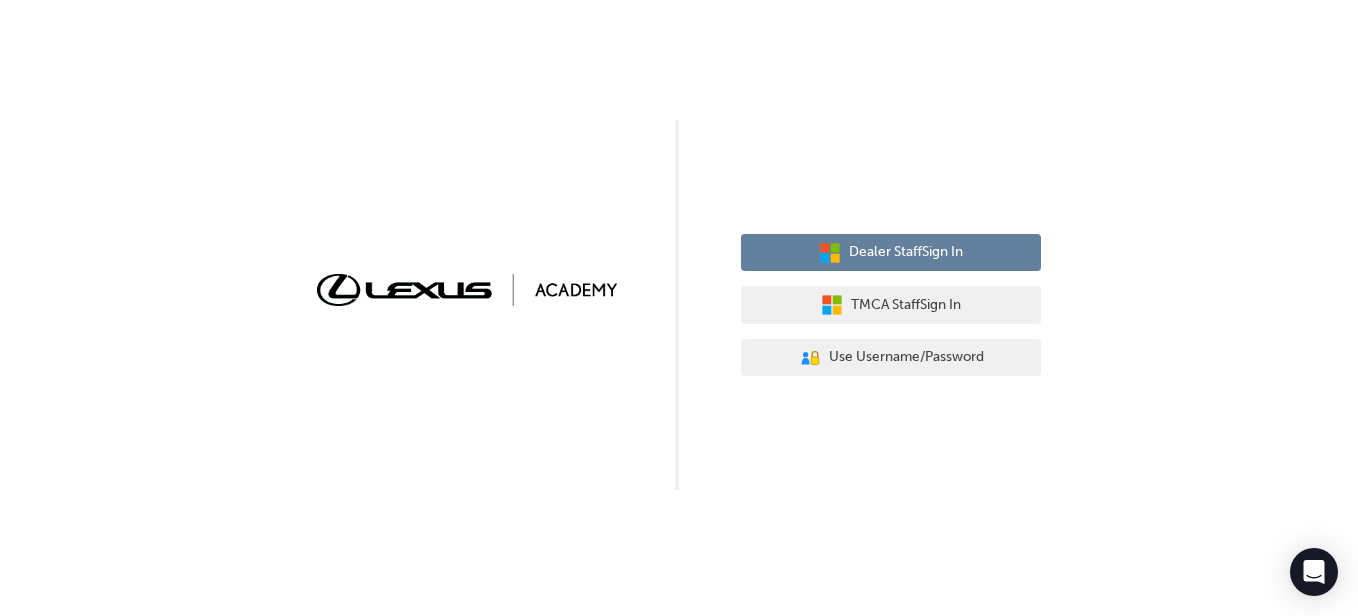 click 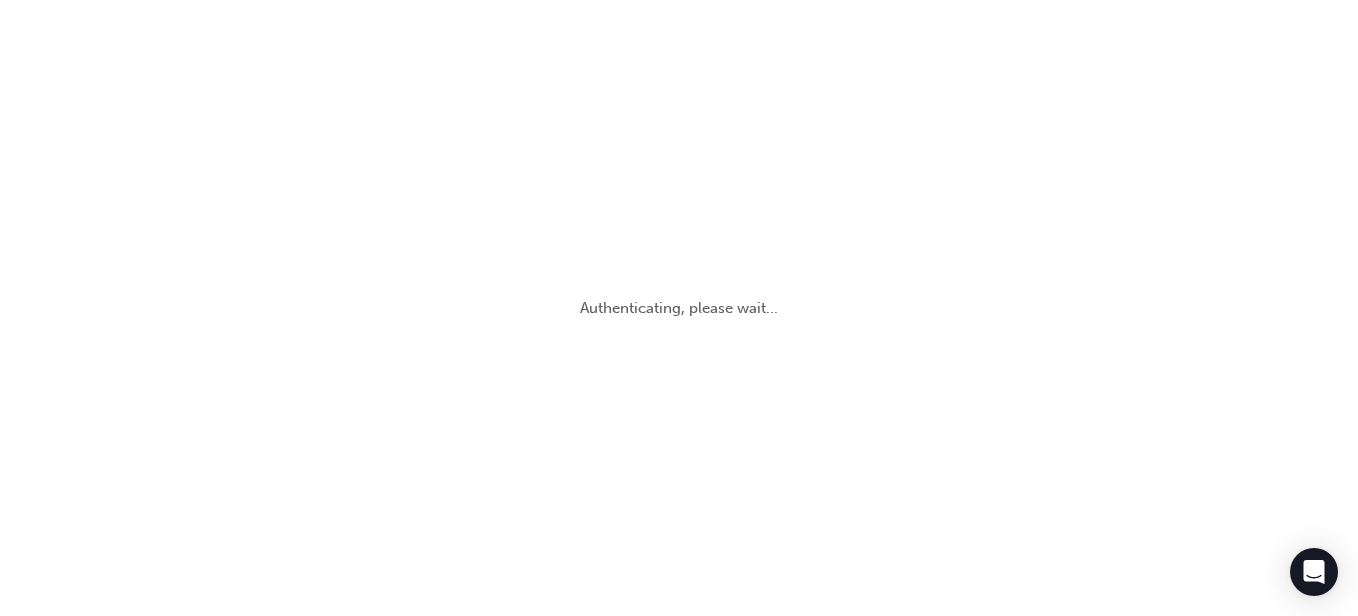 scroll, scrollTop: 0, scrollLeft: 0, axis: both 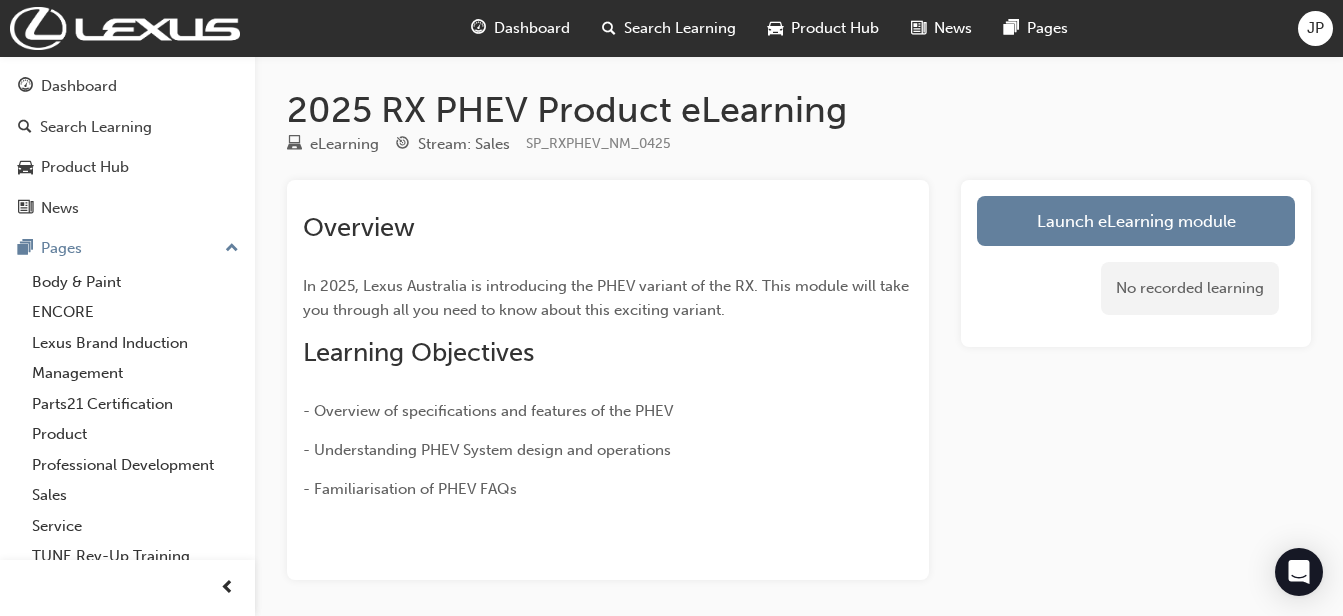 click on "Launch eLearning module" at bounding box center [1136, 221] 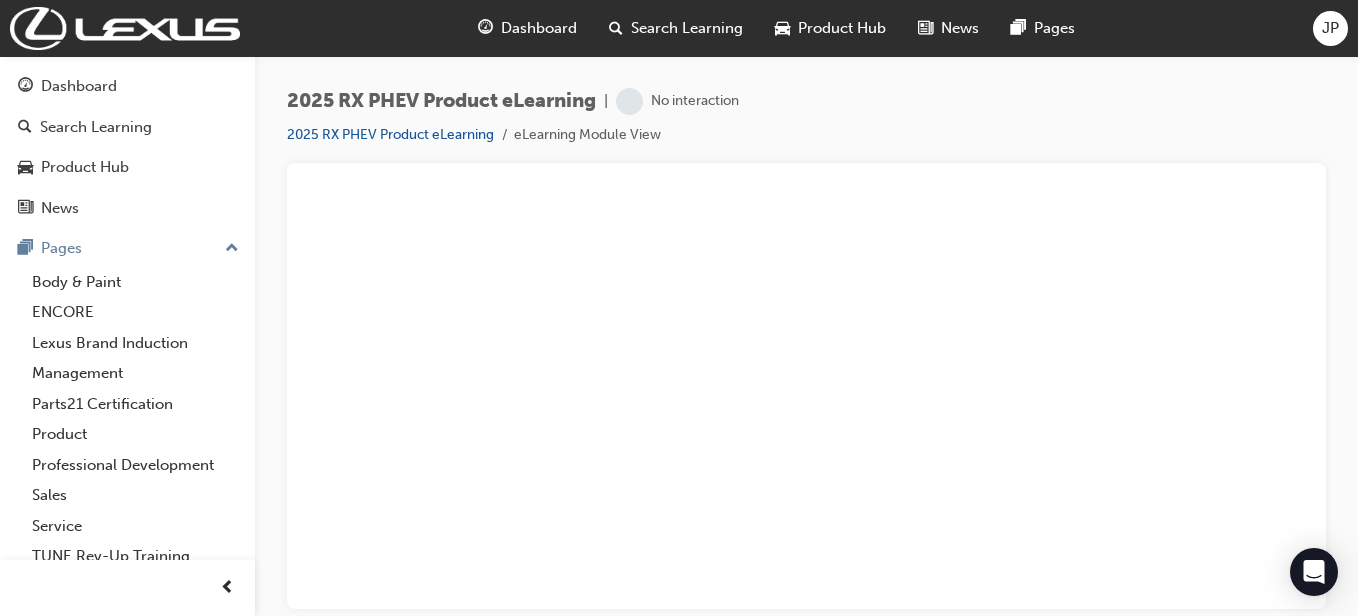 click at bounding box center (227, 588) 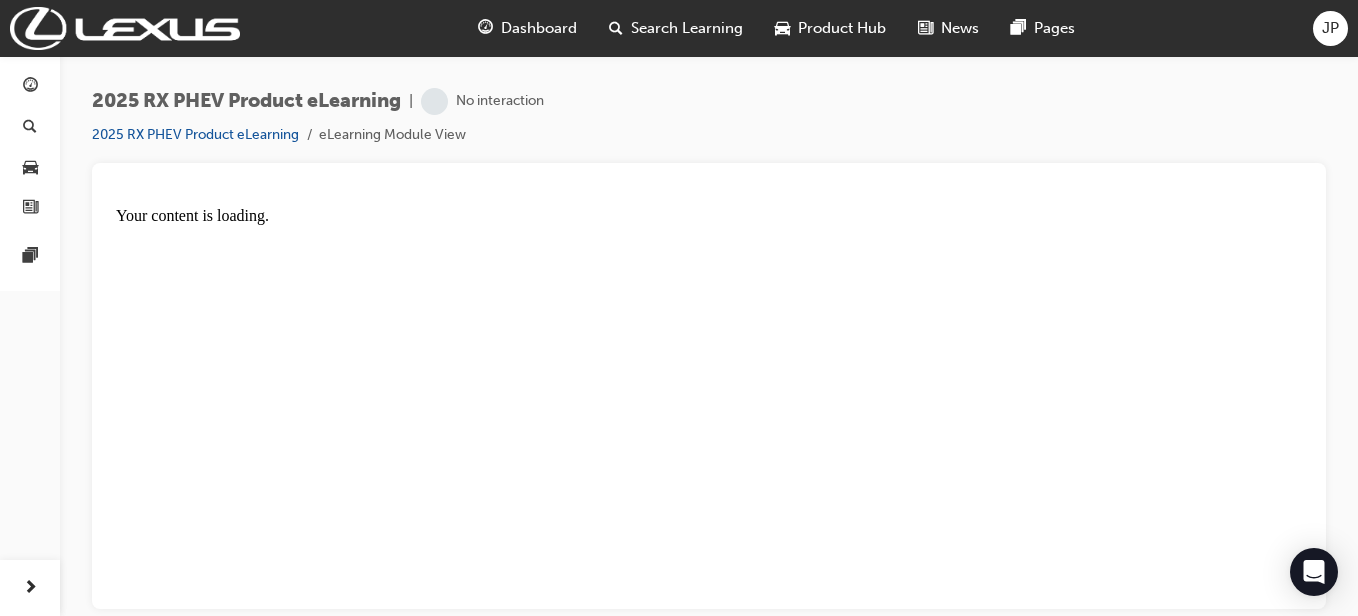 scroll, scrollTop: 0, scrollLeft: 0, axis: both 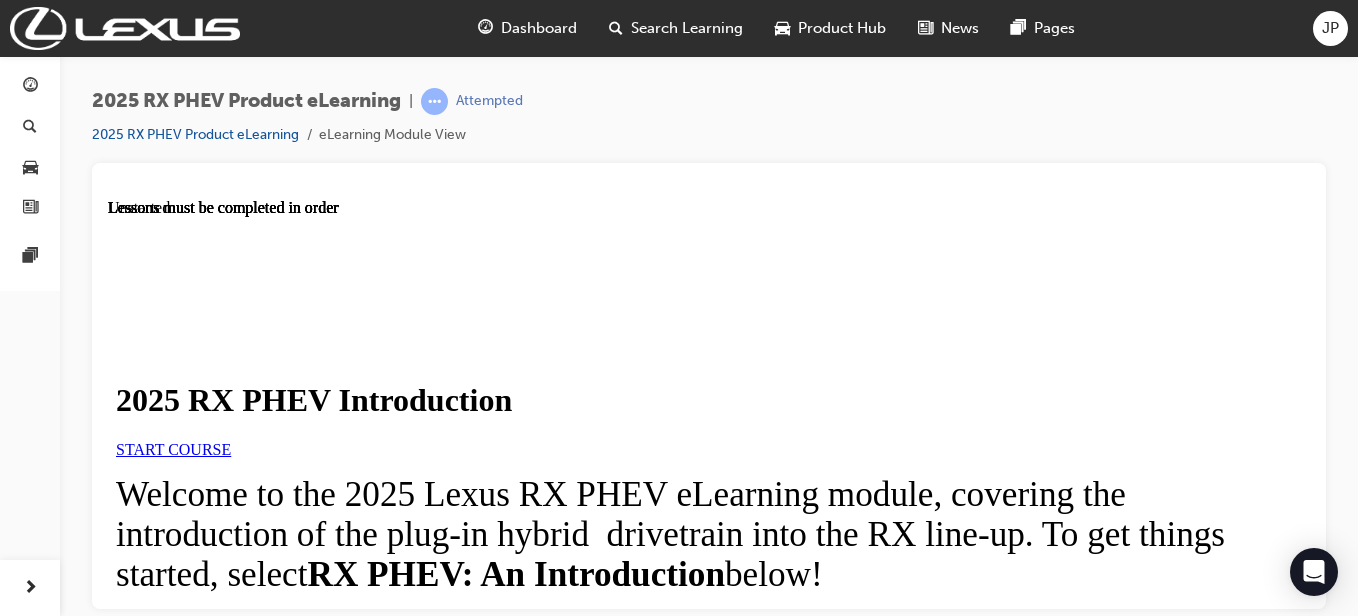 click on "START COURSE" at bounding box center [173, 448] 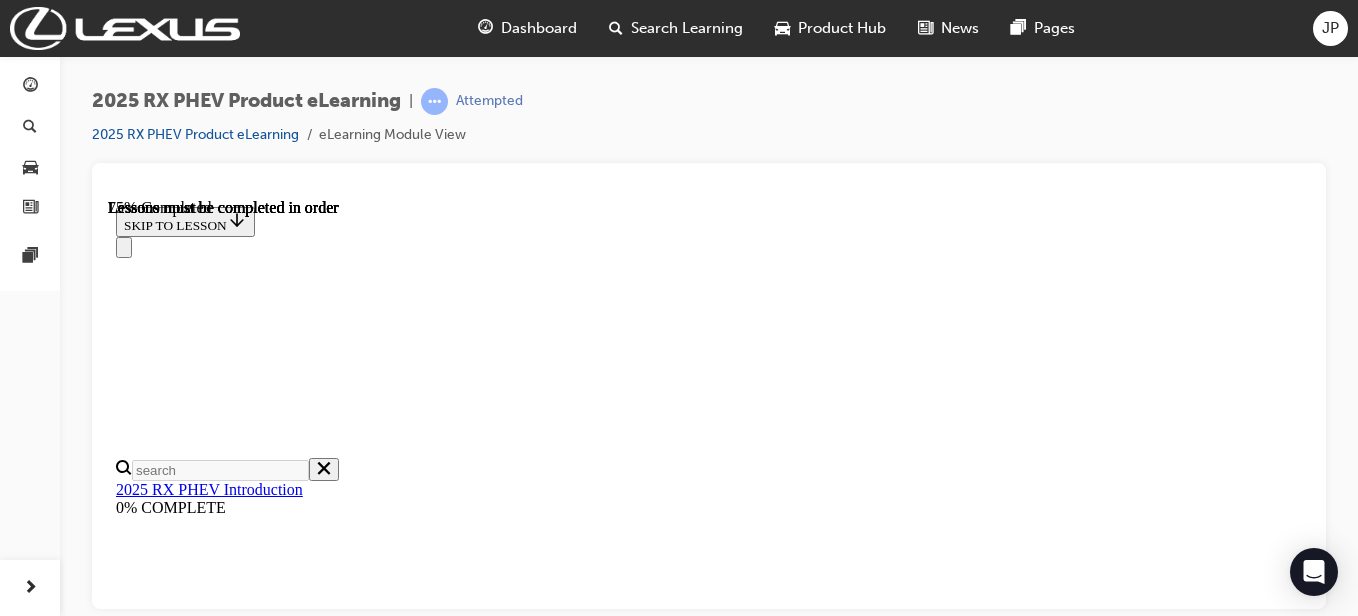 scroll, scrollTop: 1667, scrollLeft: 0, axis: vertical 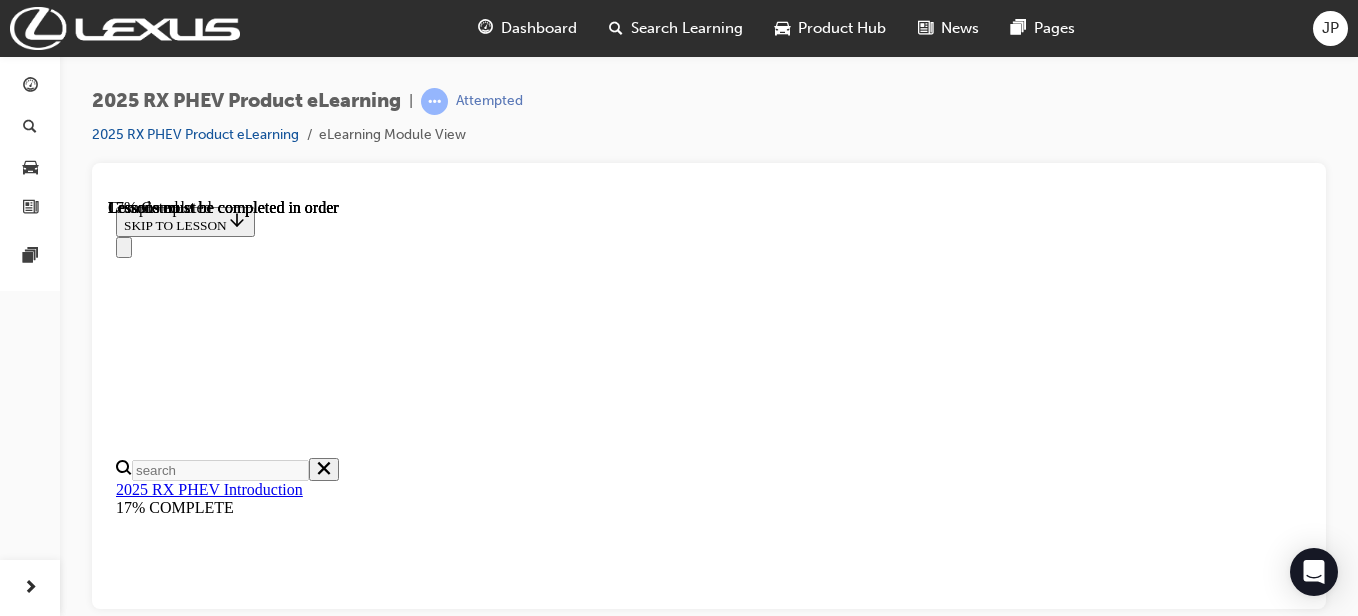 click on "OK" at bounding box center [133, 9377] 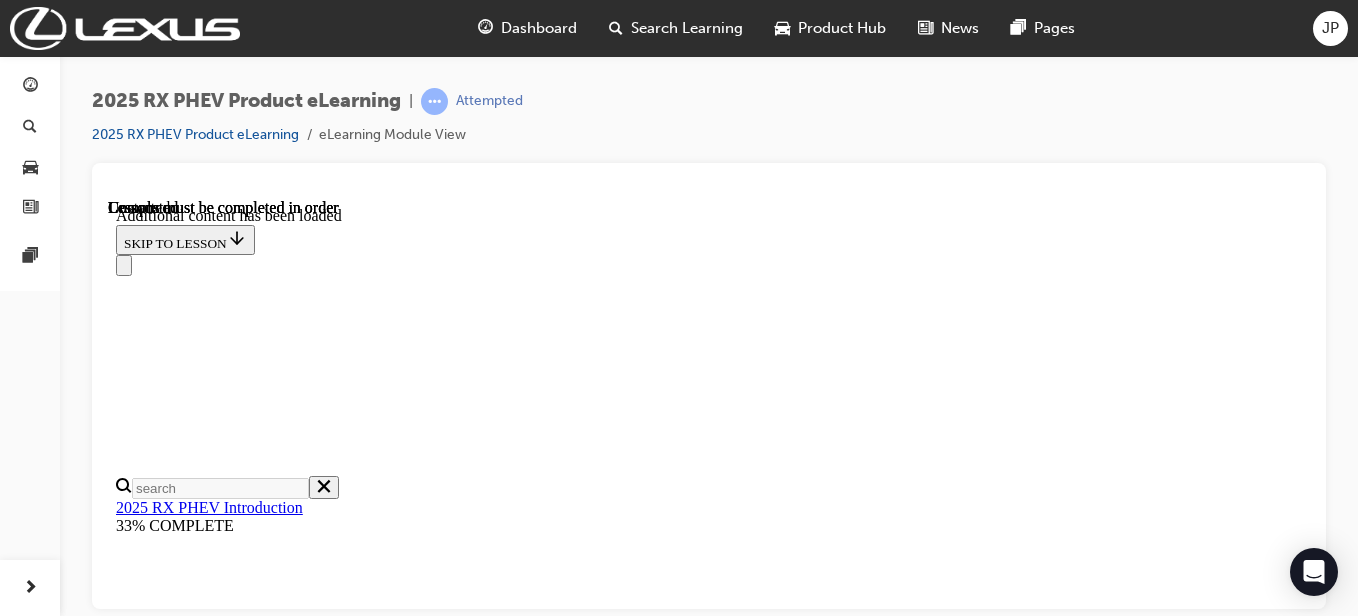 scroll, scrollTop: 2608, scrollLeft: 0, axis: vertical 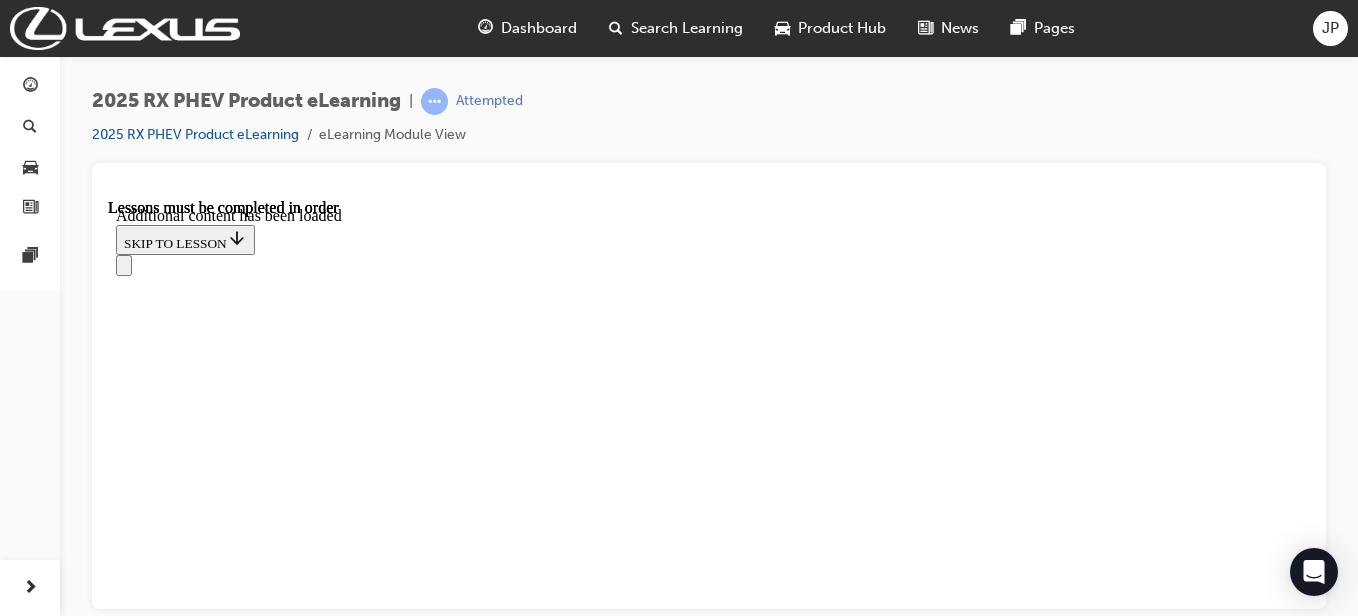 type 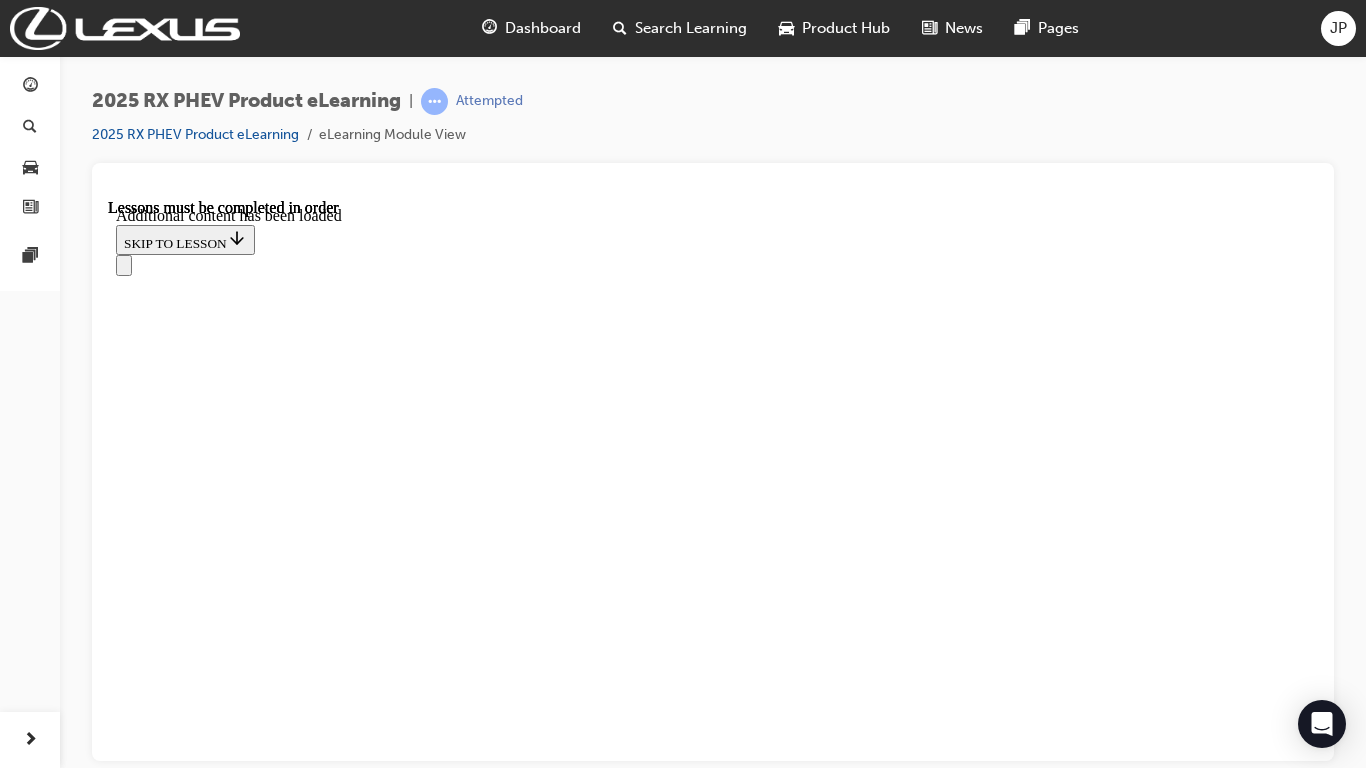 drag, startPoint x: 623, startPoint y: 919, endPoint x: 374, endPoint y: 909, distance: 249.20073 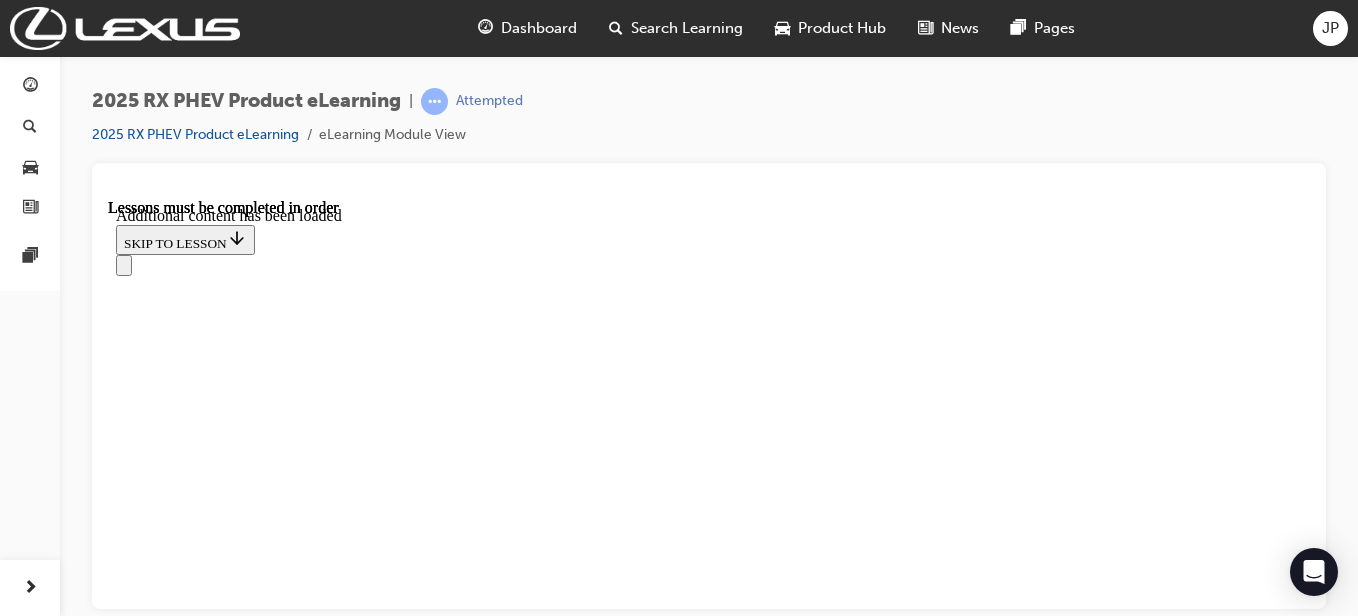 scroll, scrollTop: 1612, scrollLeft: 0, axis: vertical 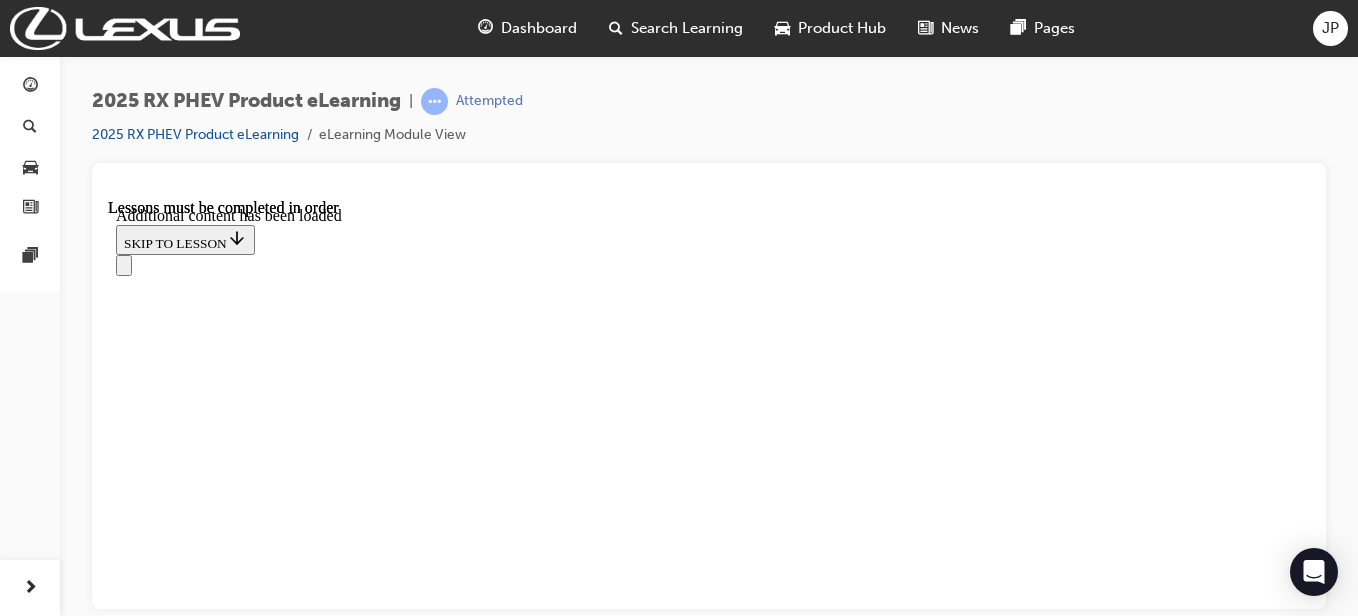 click at bounding box center (124, 264) 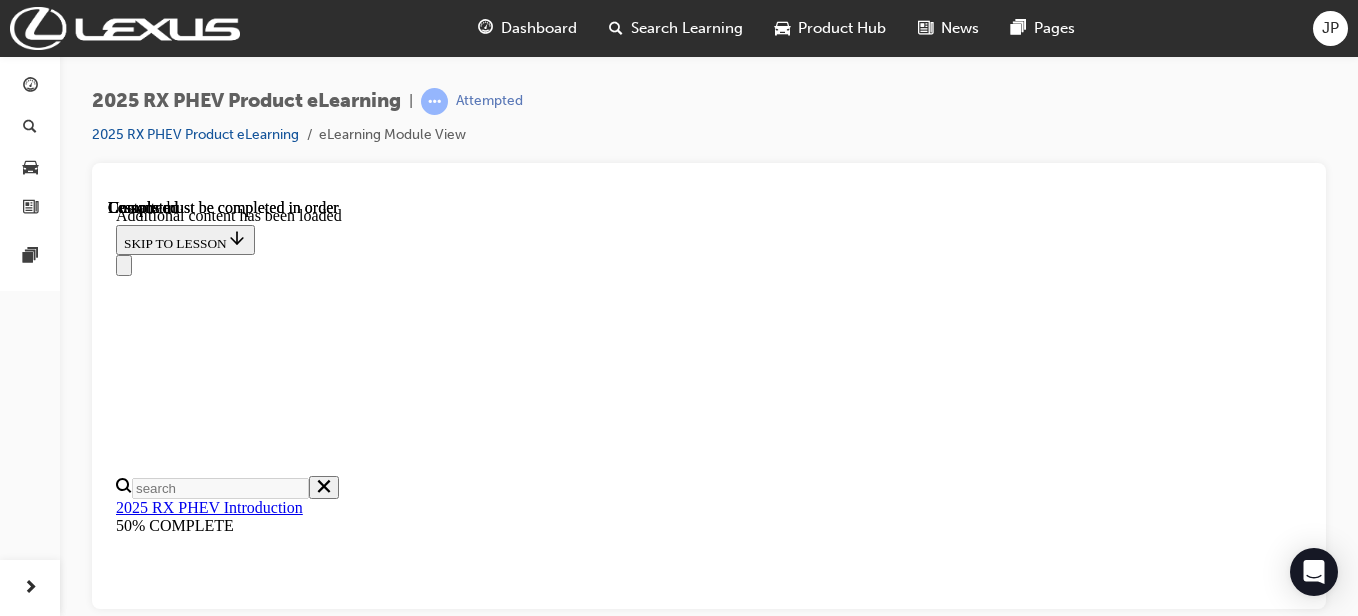 scroll, scrollTop: 463, scrollLeft: 0, axis: vertical 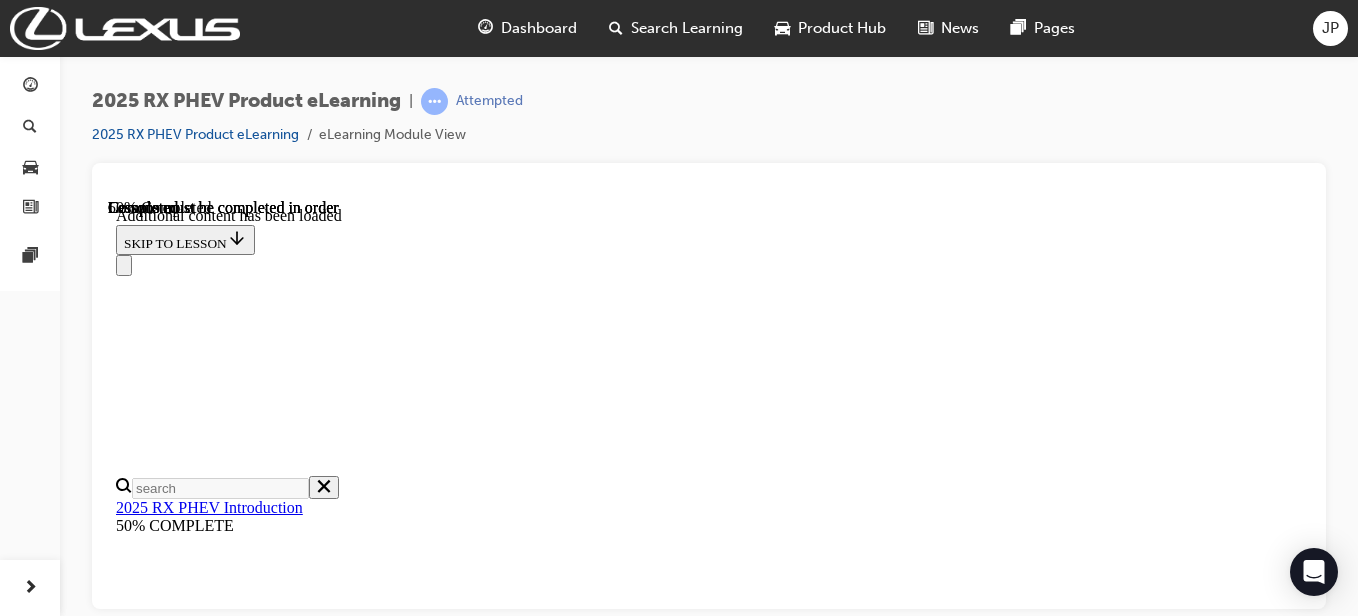 click on "What happens when I run out of Battery/EV driving range?" at bounding box center (296, 10726) 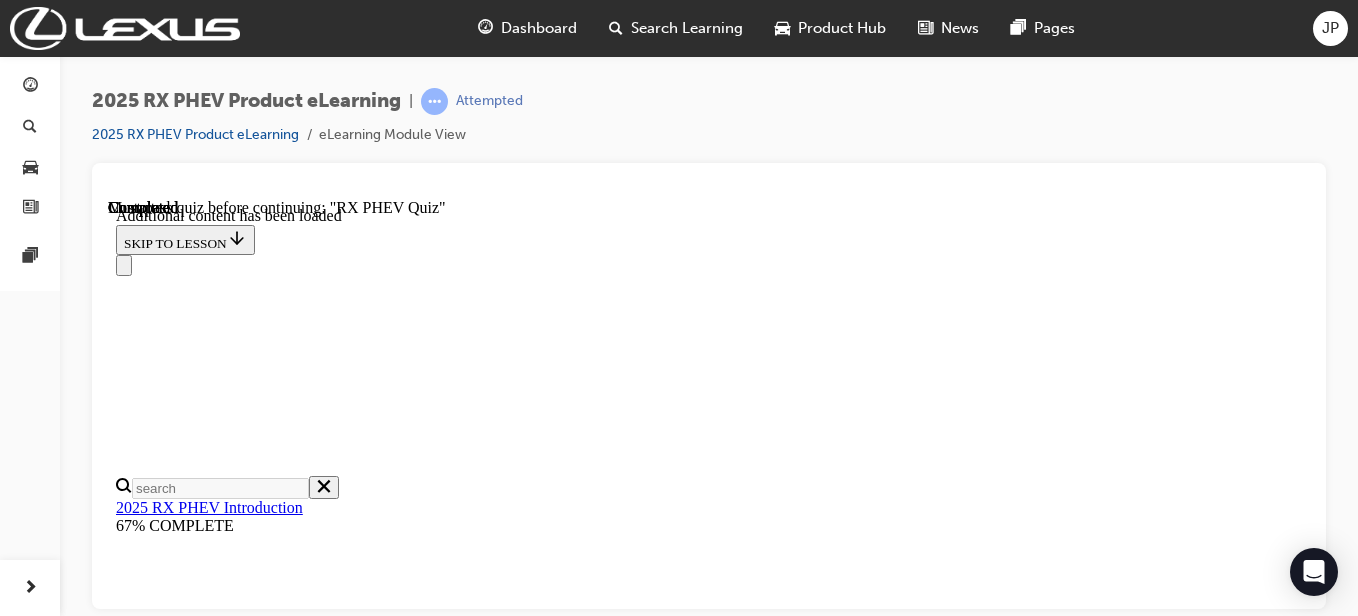 scroll, scrollTop: 1591, scrollLeft: 0, axis: vertical 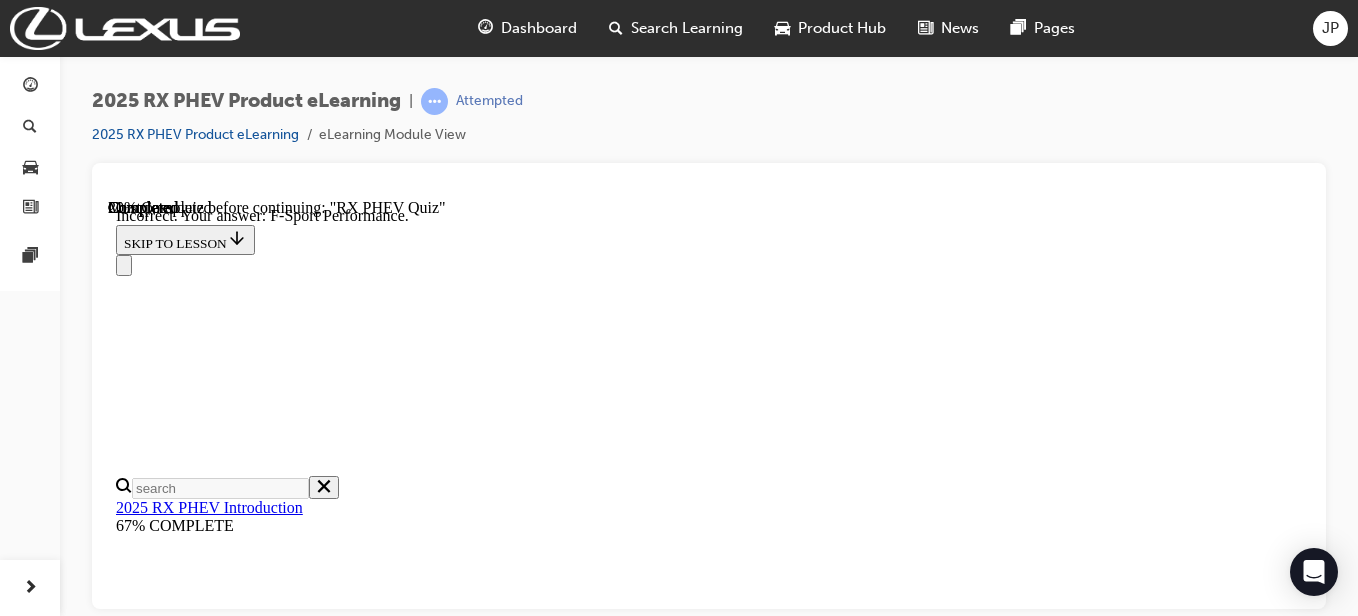 click on "Luxury" at bounding box center (709, 16724) 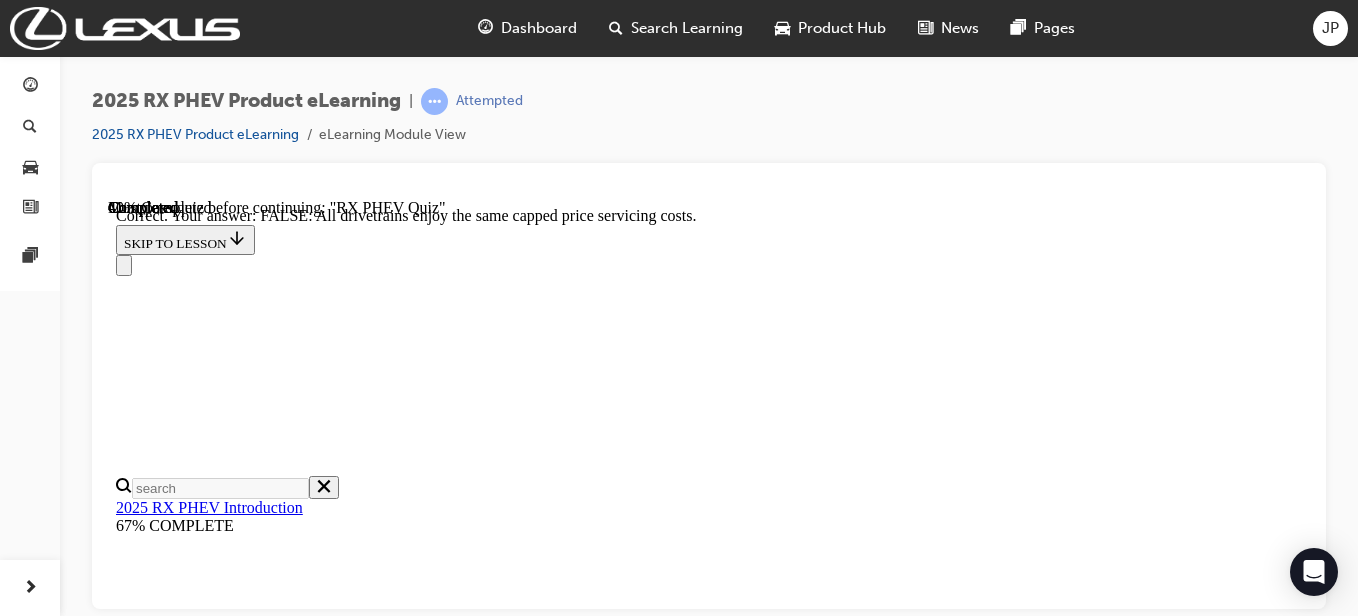 click on "NEXT" at bounding box center [142, 22238] 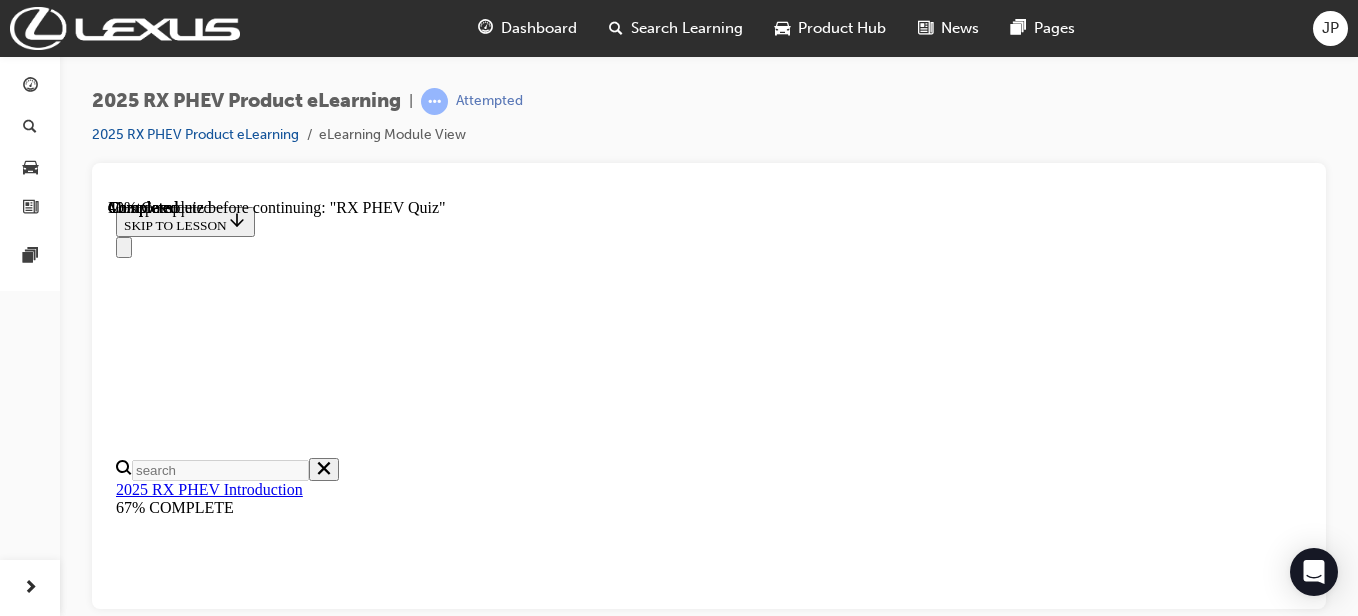 scroll, scrollTop: 300, scrollLeft: 0, axis: vertical 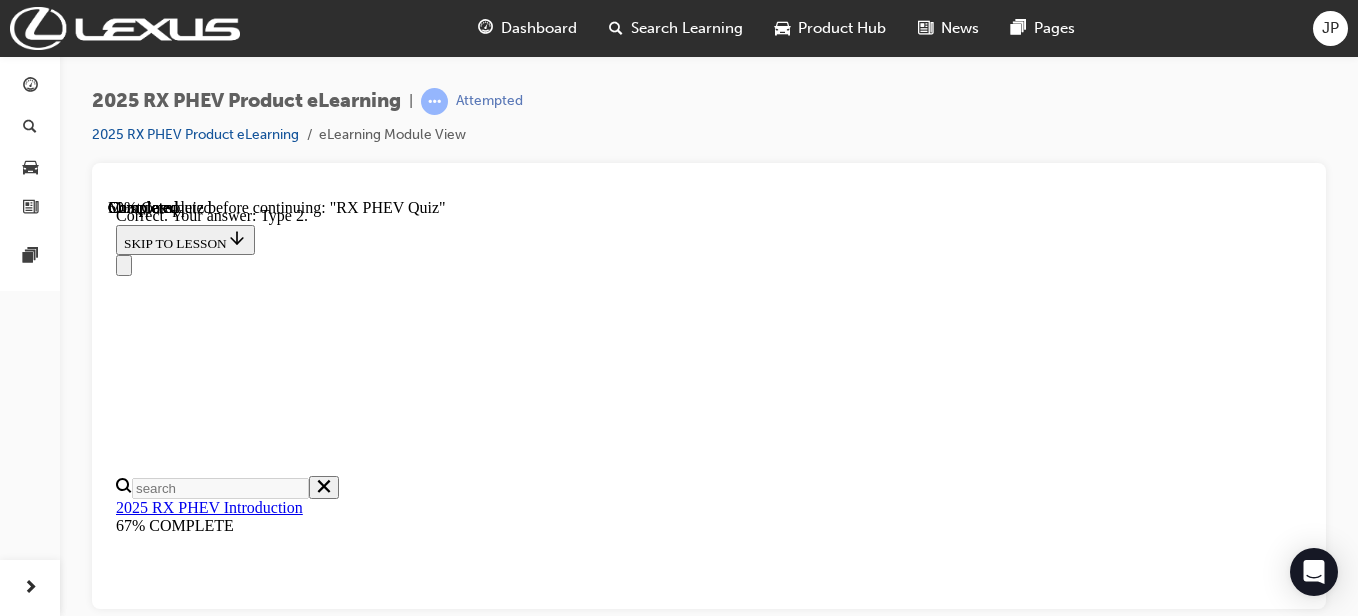 click on "NEXT" at bounding box center [142, 22292] 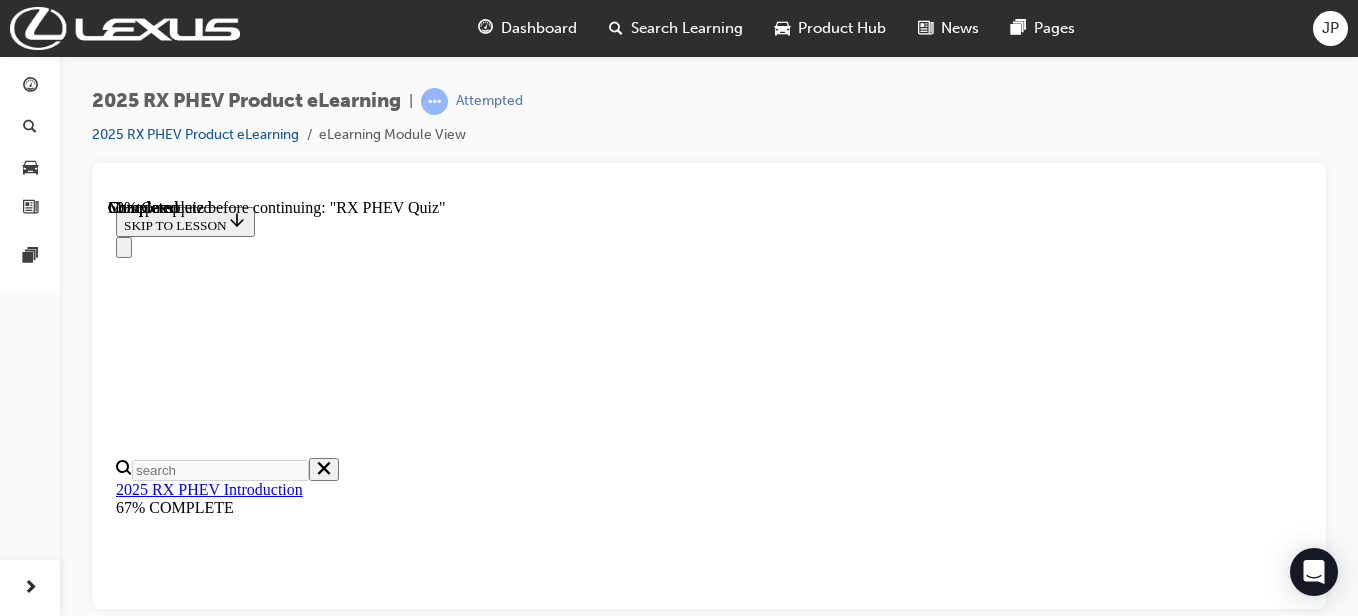 scroll, scrollTop: 376, scrollLeft: 0, axis: vertical 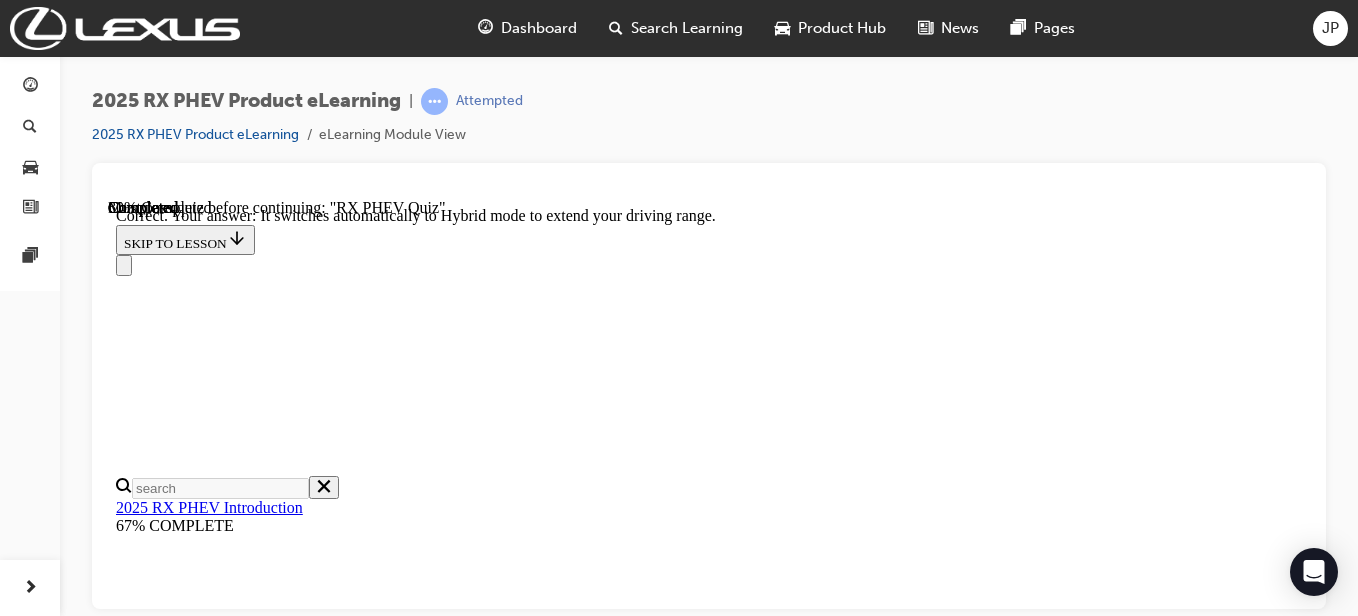 click on "NEXT" at bounding box center (709, 24454) 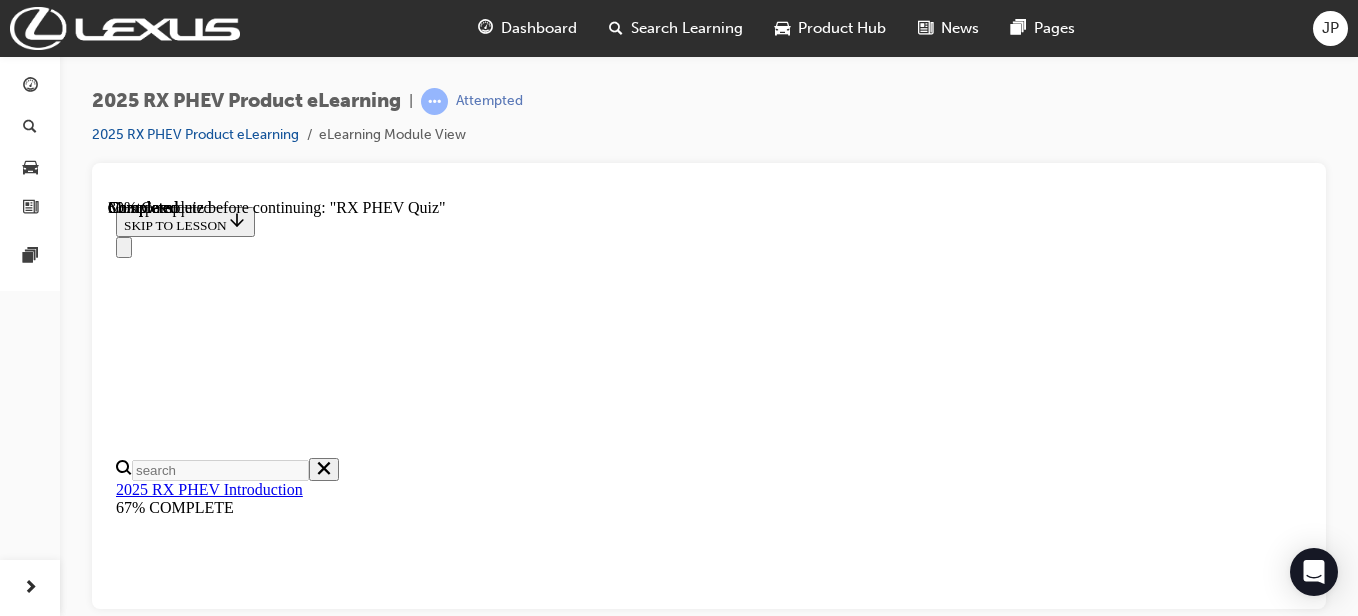 scroll, scrollTop: 296, scrollLeft: 0, axis: vertical 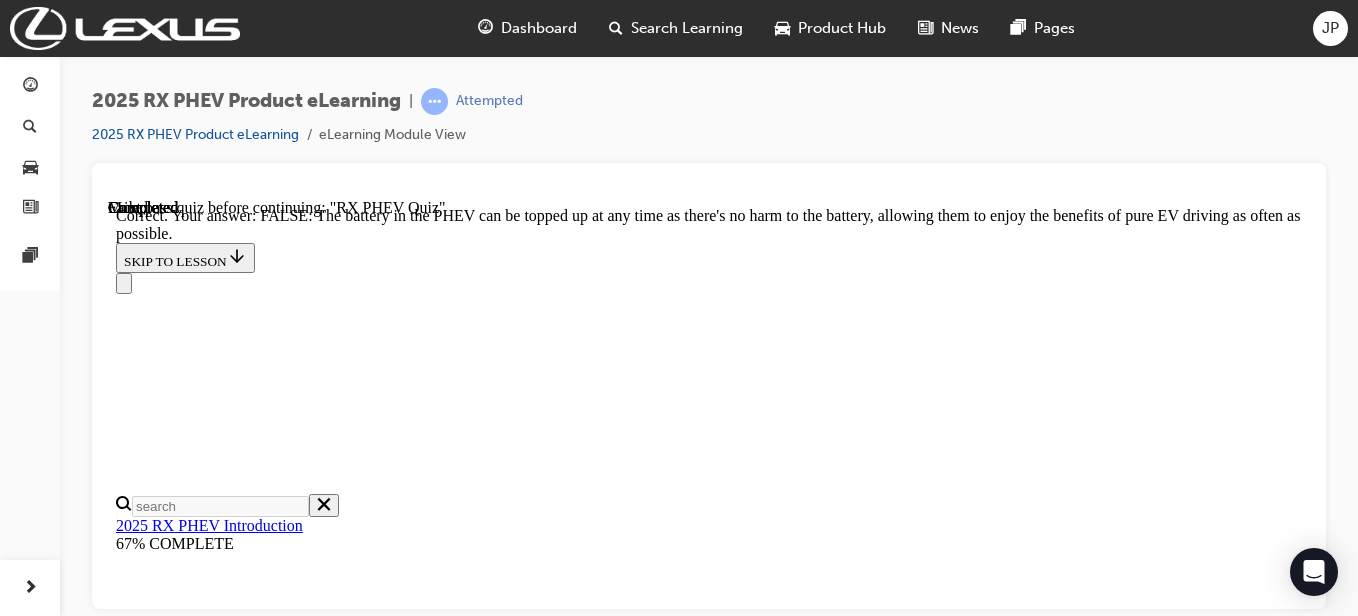 click on "NEXT" at bounding box center [142, 20147] 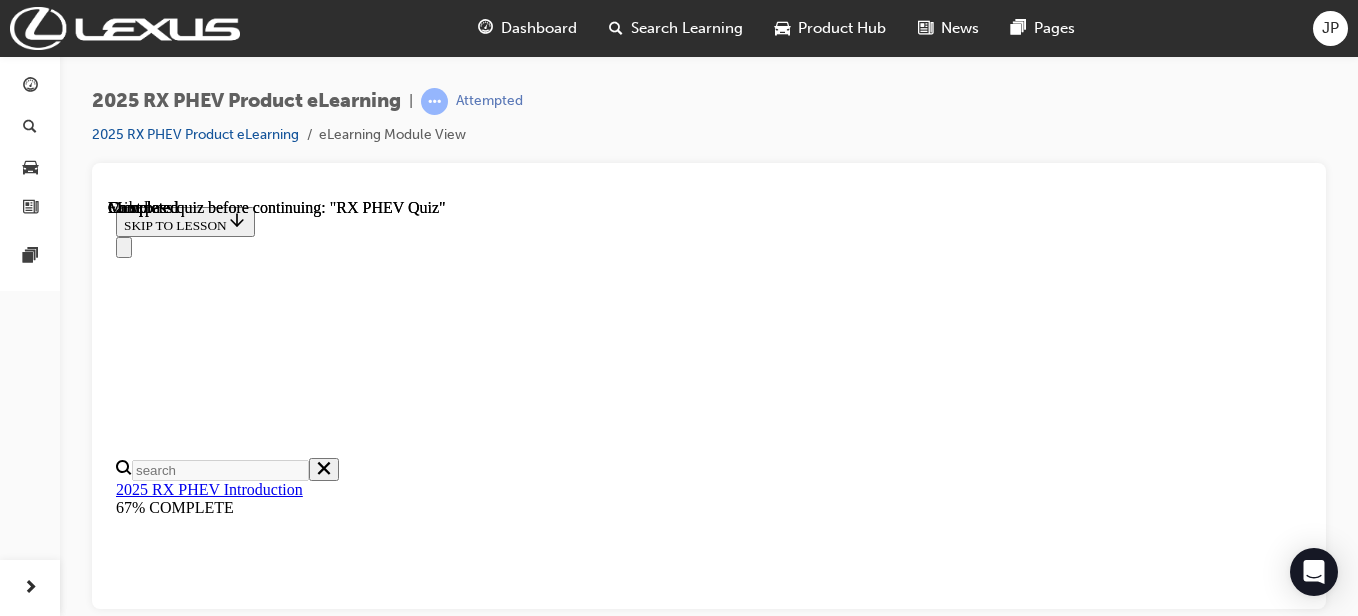 scroll, scrollTop: 686, scrollLeft: 0, axis: vertical 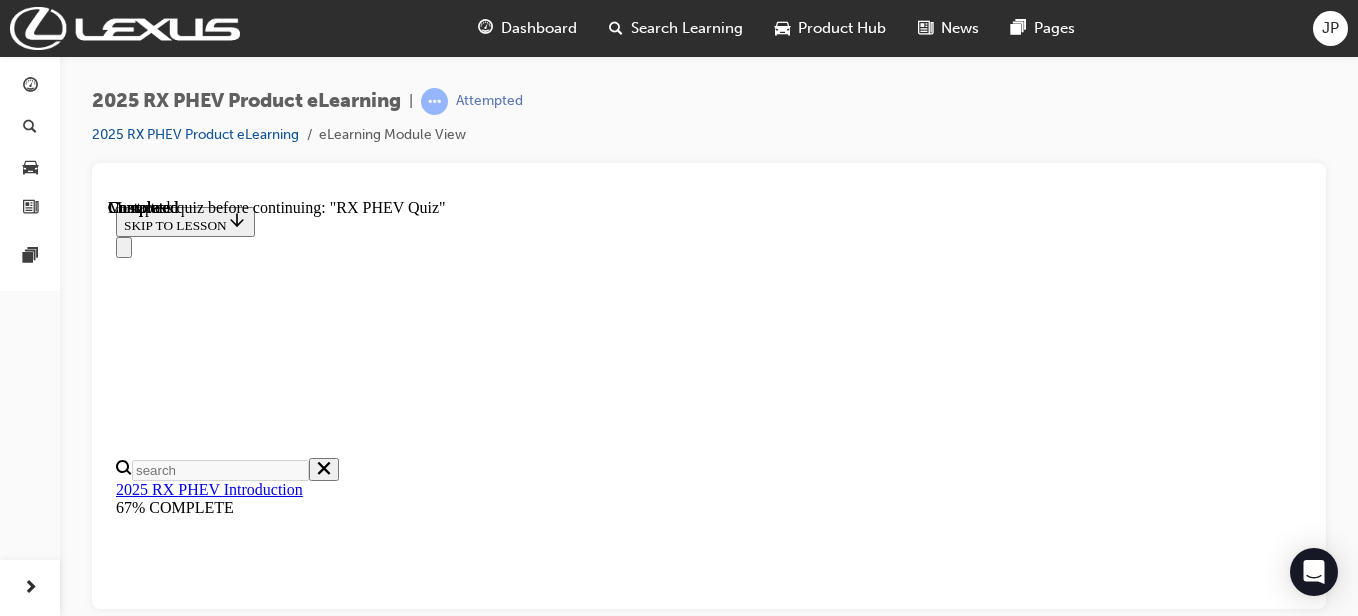 click on "TAKE AGAIN" at bounding box center (164, 9077) 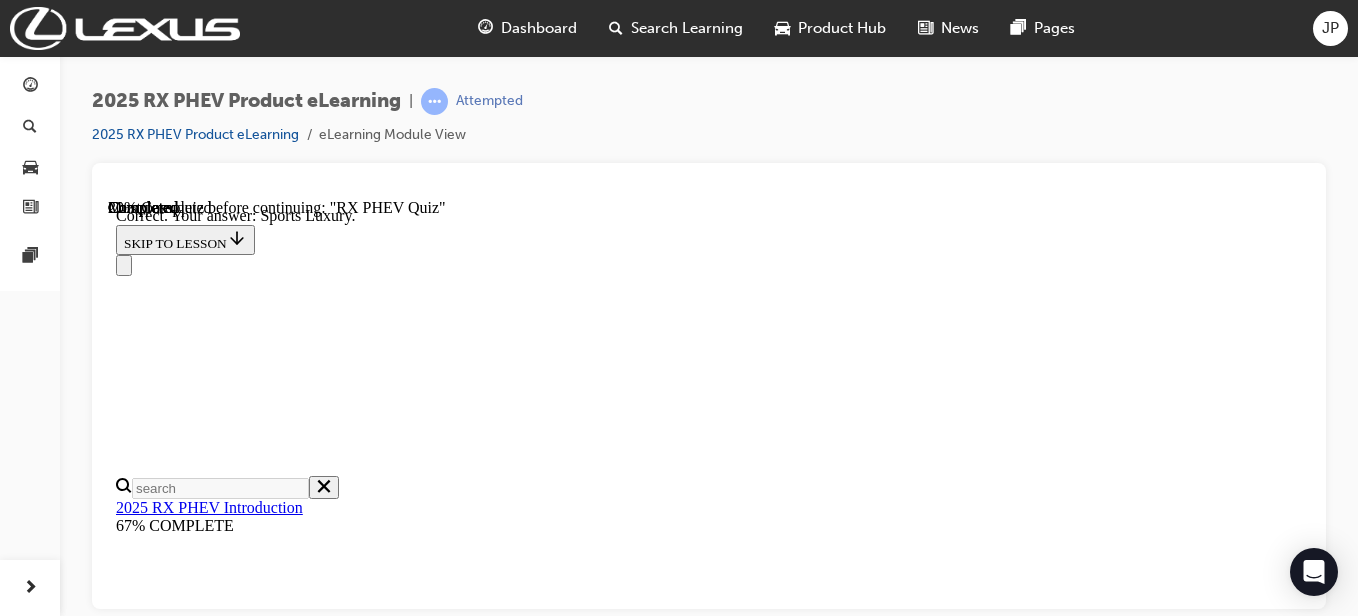 click on "NEXT" at bounding box center [142, 17927] 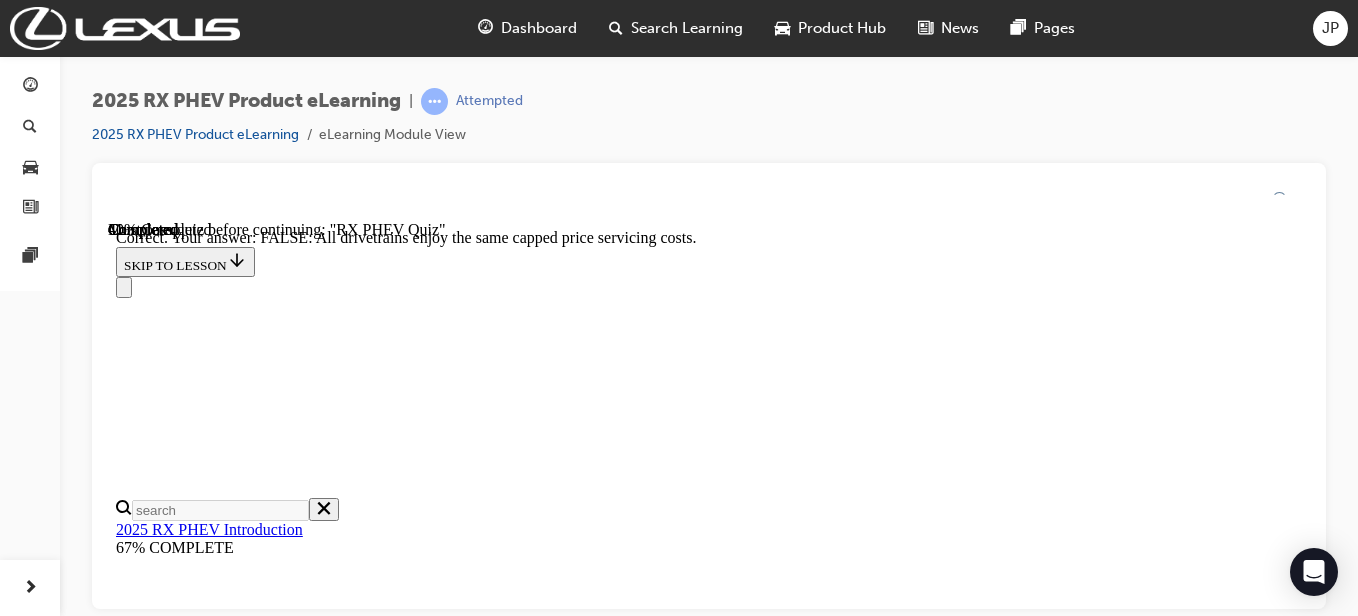 scroll, scrollTop: 578, scrollLeft: 0, axis: vertical 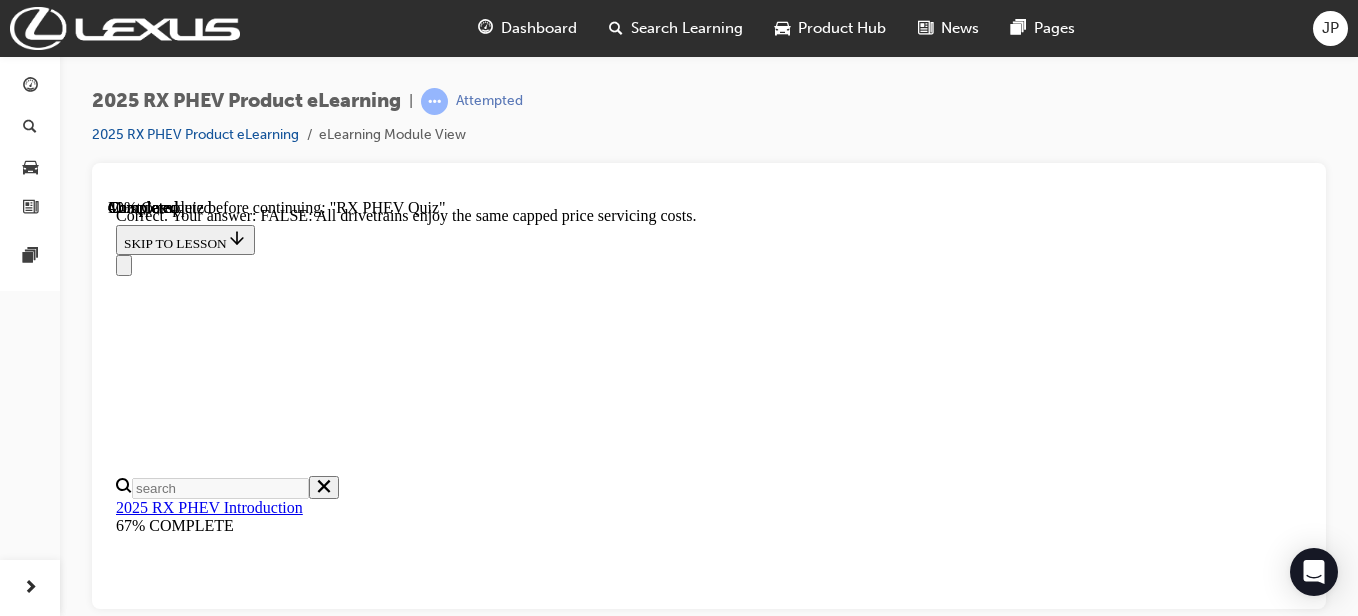 click on "NEXT" at bounding box center (709, 22292) 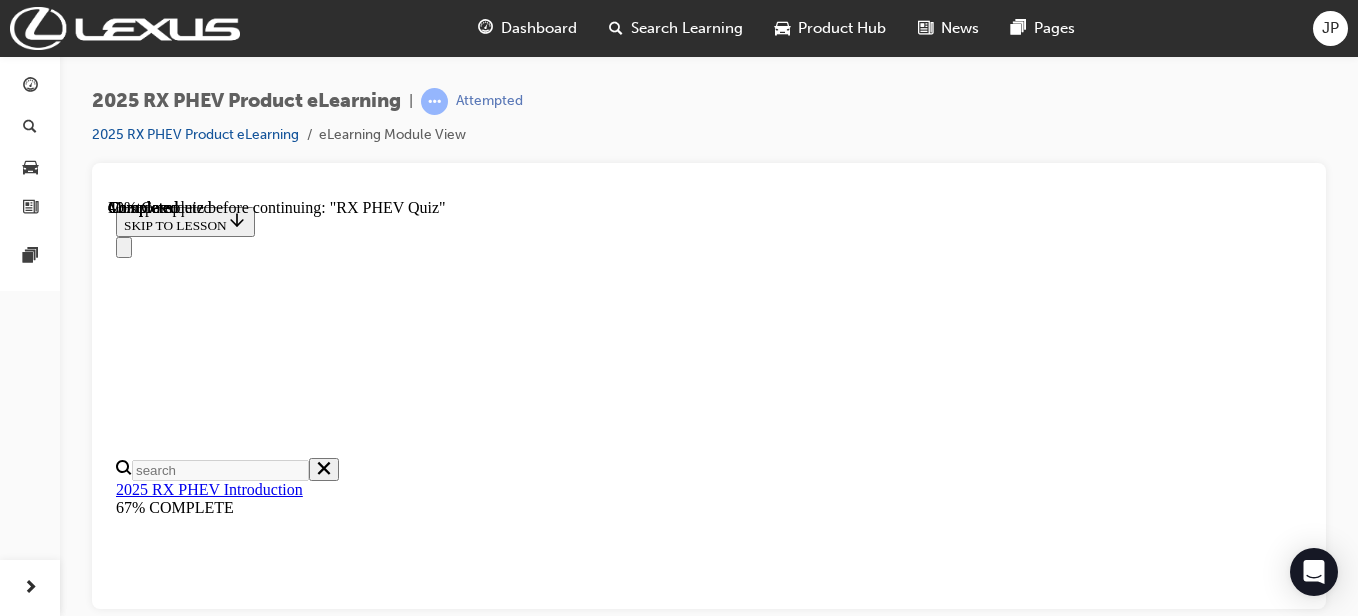 scroll, scrollTop: 287, scrollLeft: 0, axis: vertical 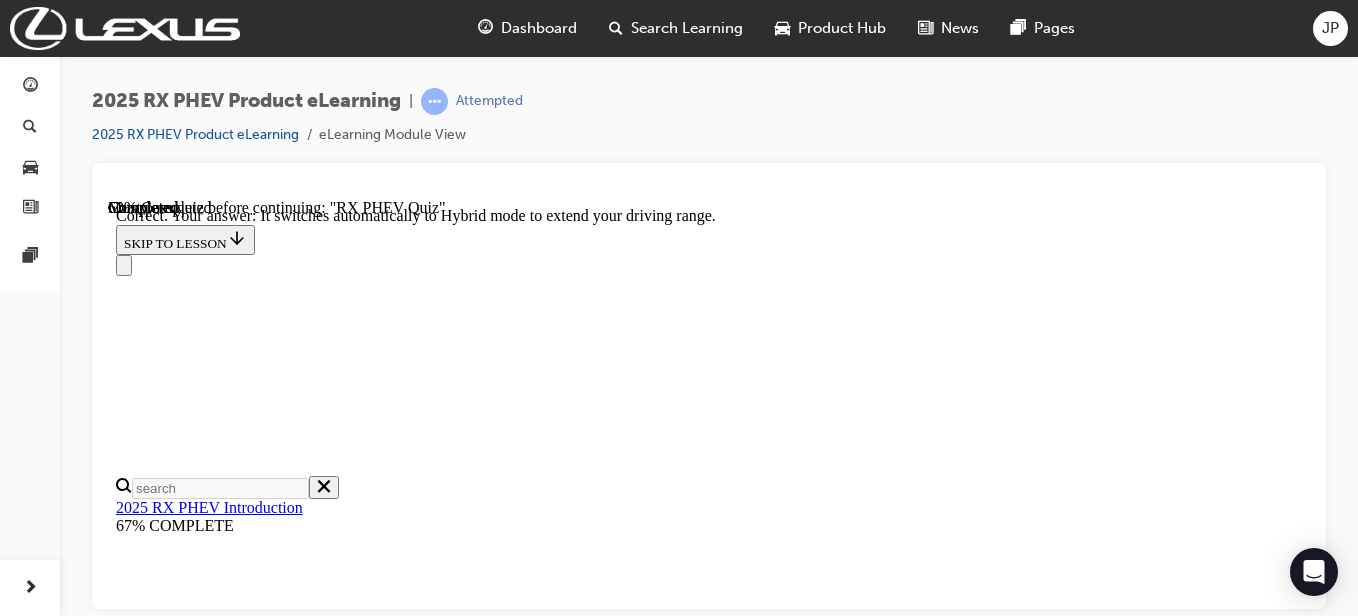 click on "NEXT" at bounding box center [142, 20129] 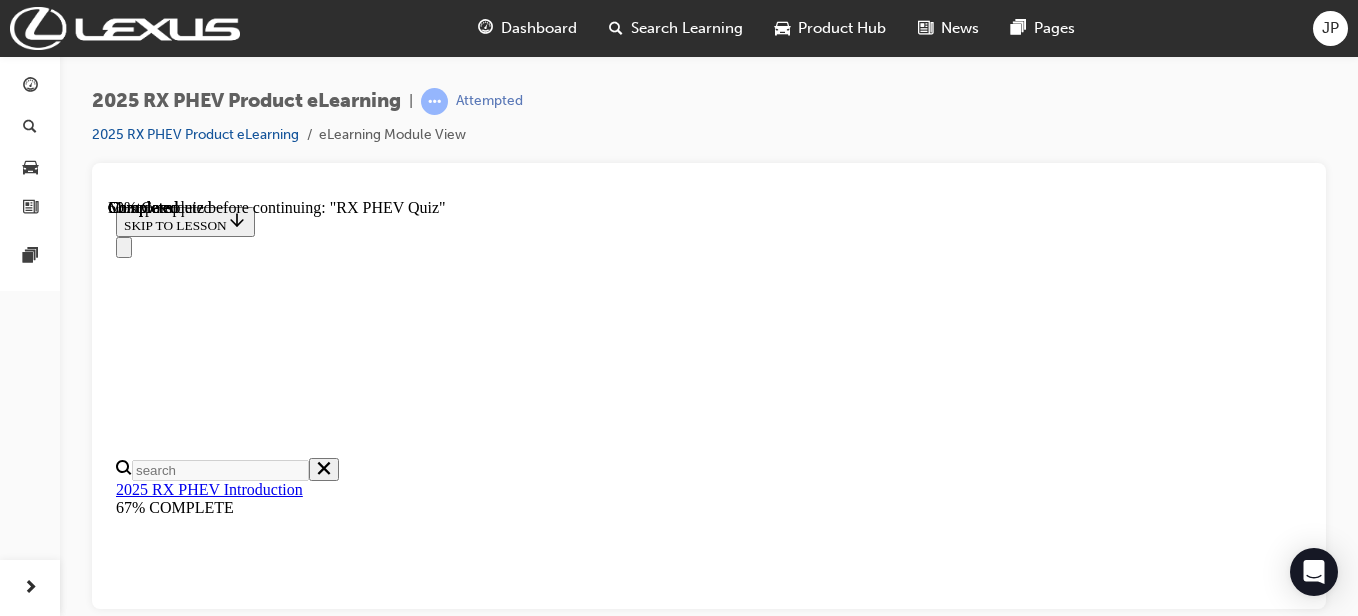 scroll, scrollTop: 285, scrollLeft: 0, axis: vertical 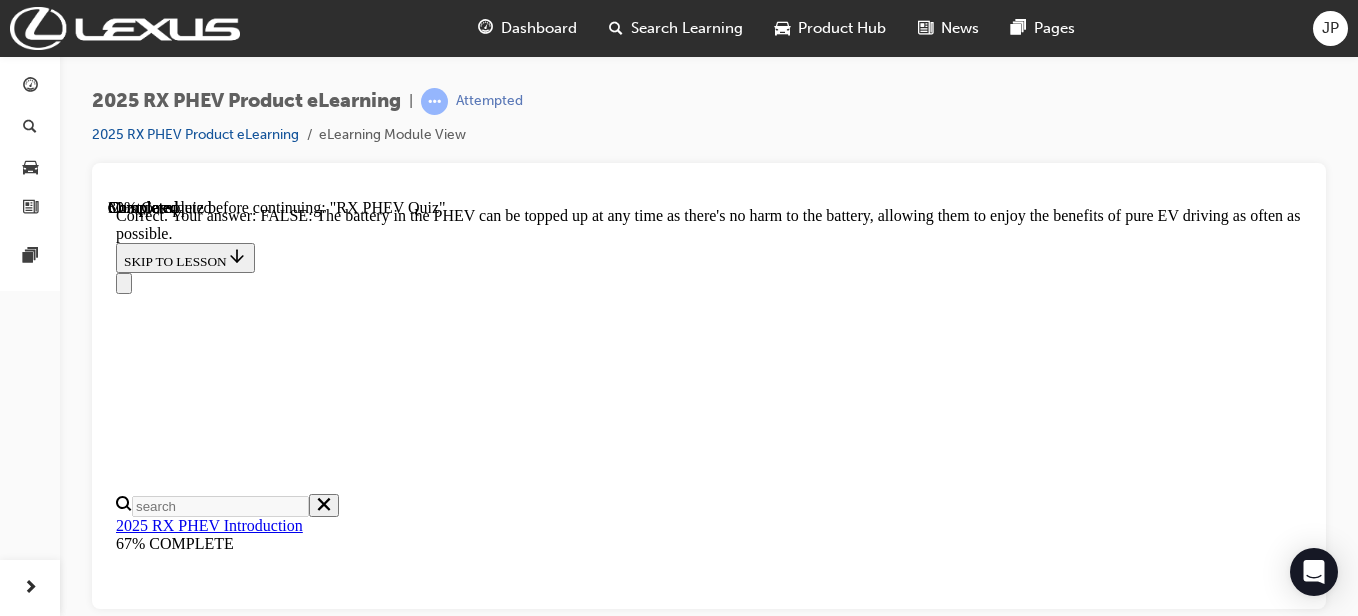 click on "NEXT" at bounding box center (142, 20147) 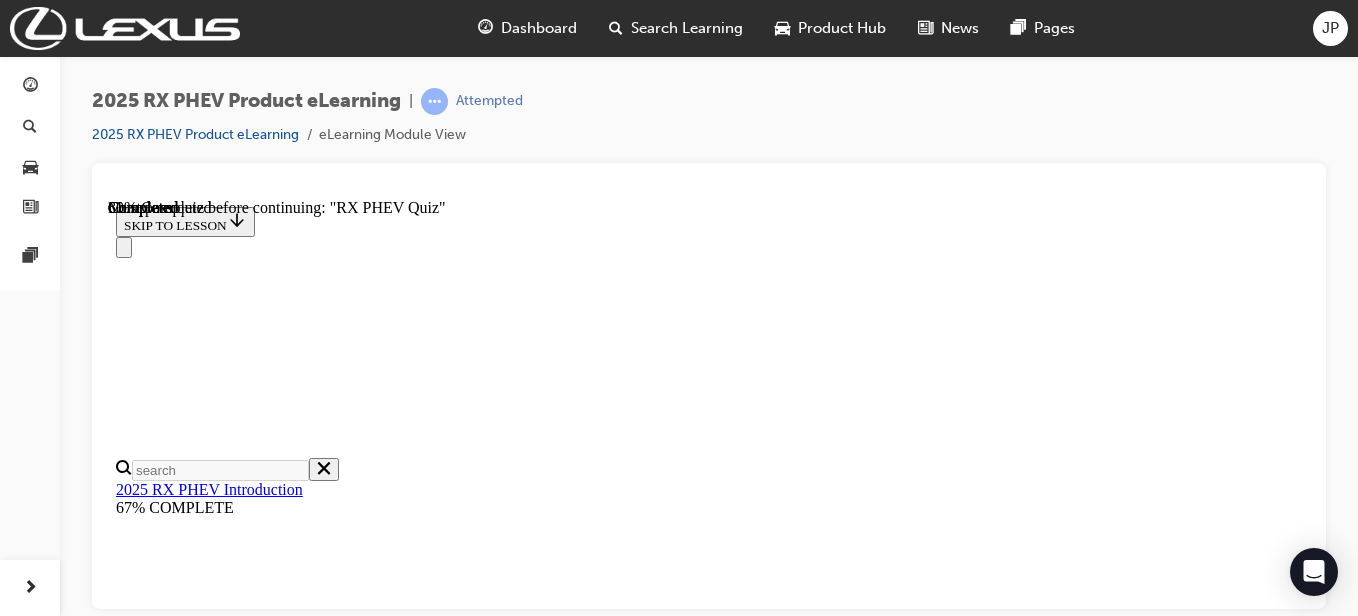 scroll, scrollTop: 389, scrollLeft: 0, axis: vertical 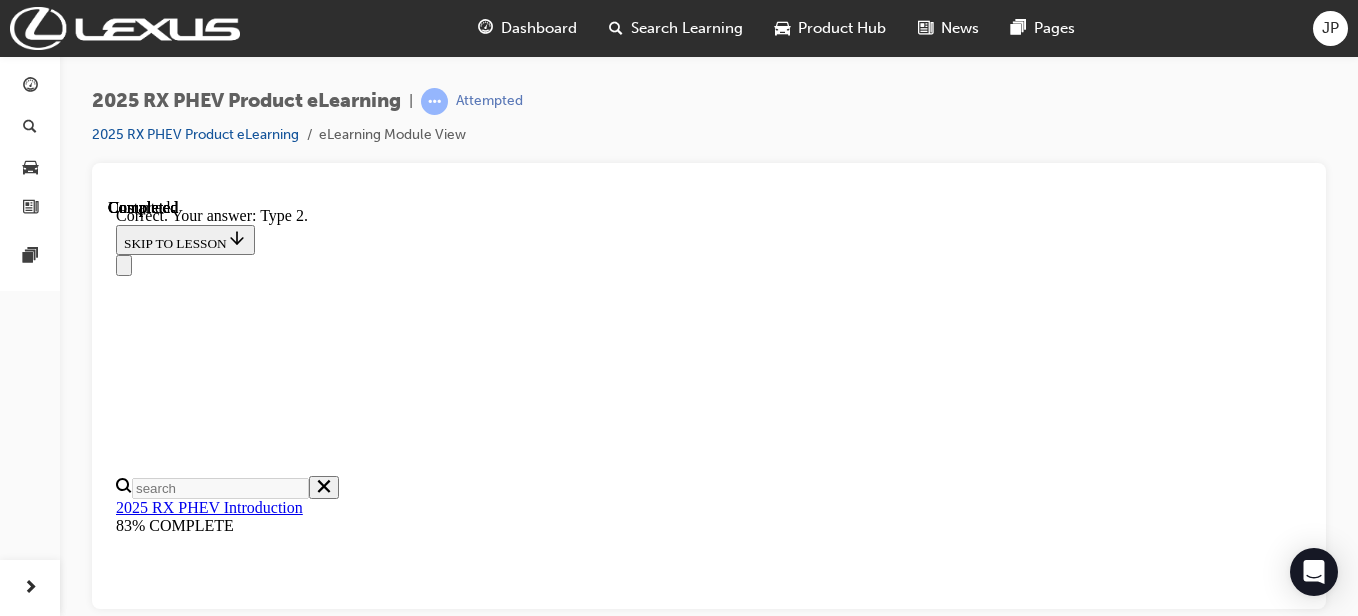 click on "NEXT" at bounding box center (142, 22256) 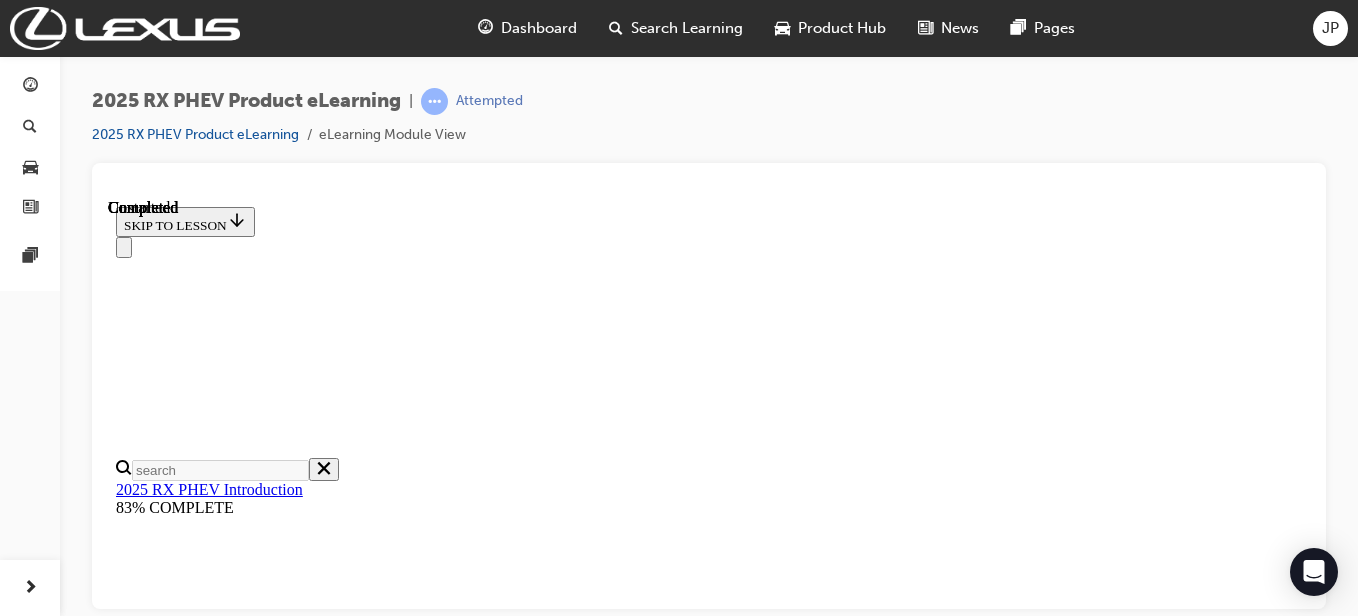 scroll, scrollTop: 686, scrollLeft: 0, axis: vertical 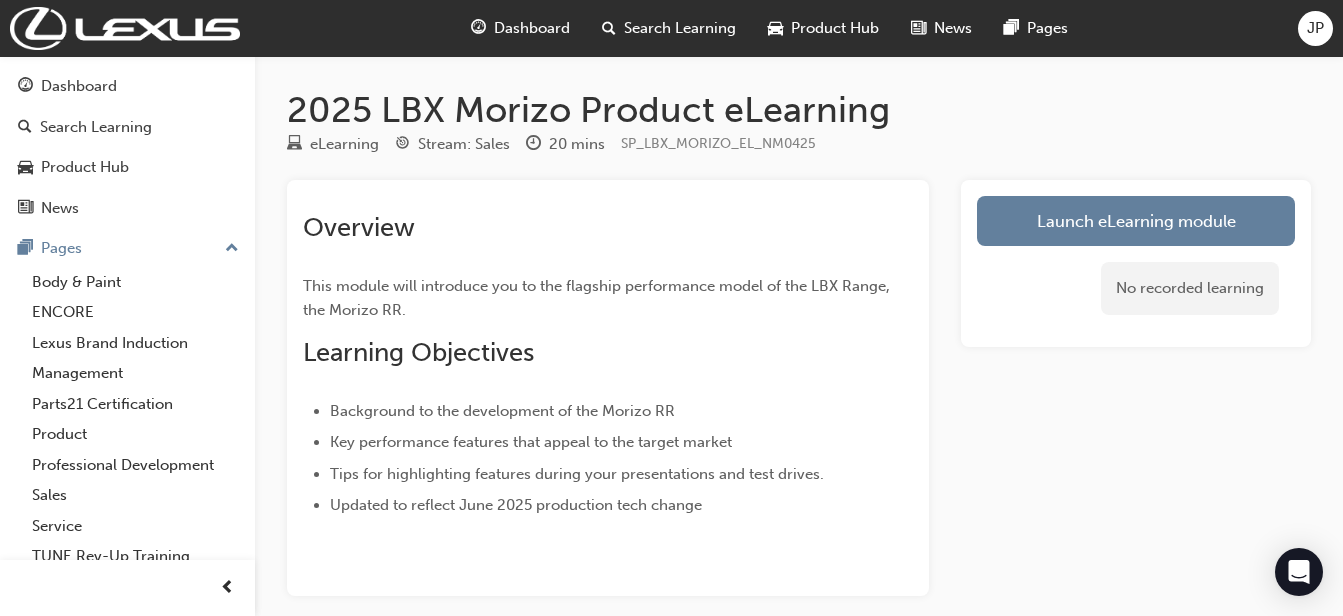 click on "Launch eLearning module" at bounding box center [1136, 221] 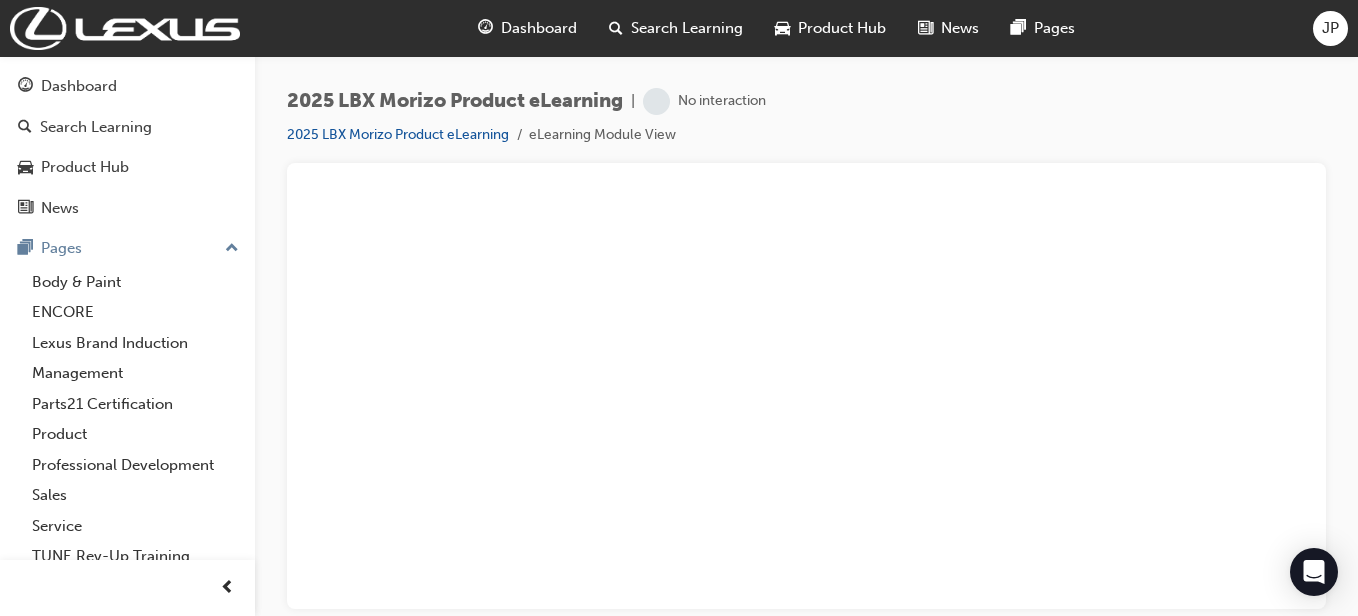 scroll, scrollTop: 0, scrollLeft: 0, axis: both 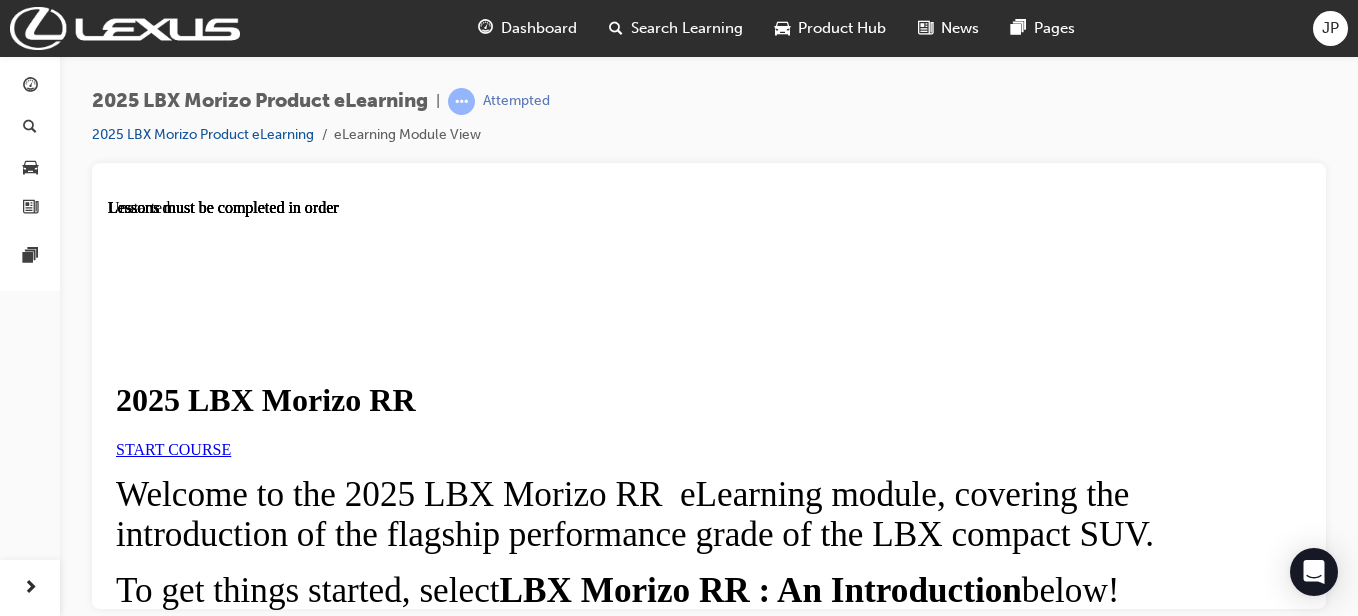 click on "START COURSE" at bounding box center [173, 448] 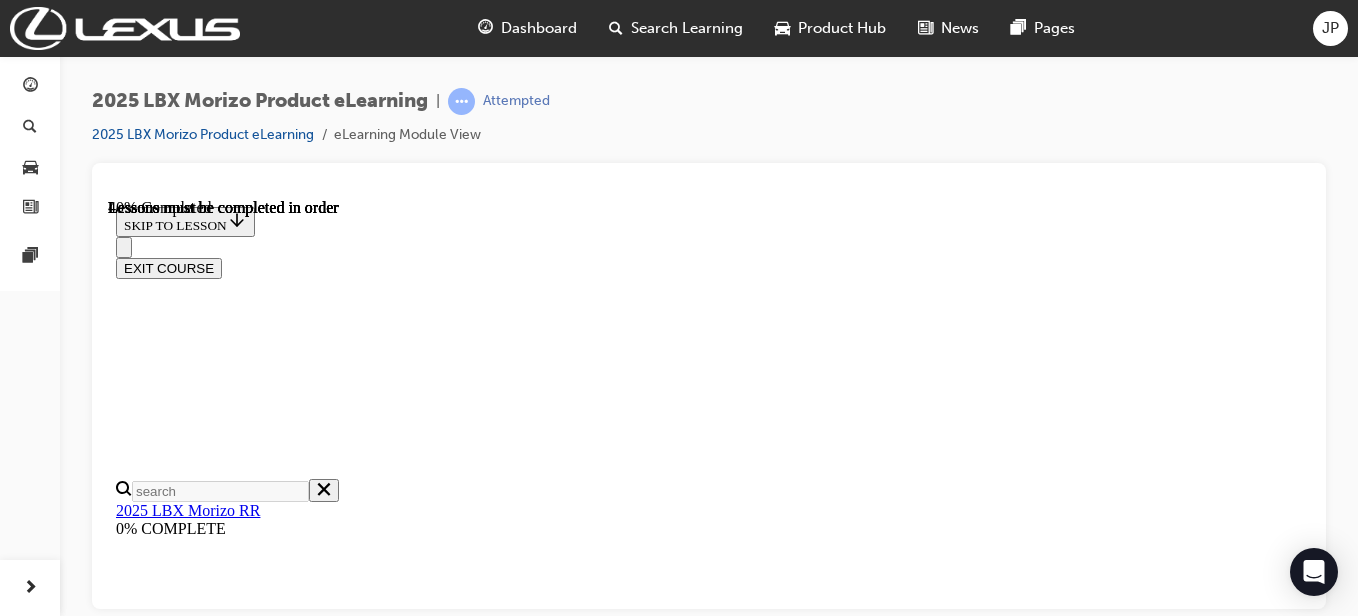 scroll, scrollTop: 477, scrollLeft: 0, axis: vertical 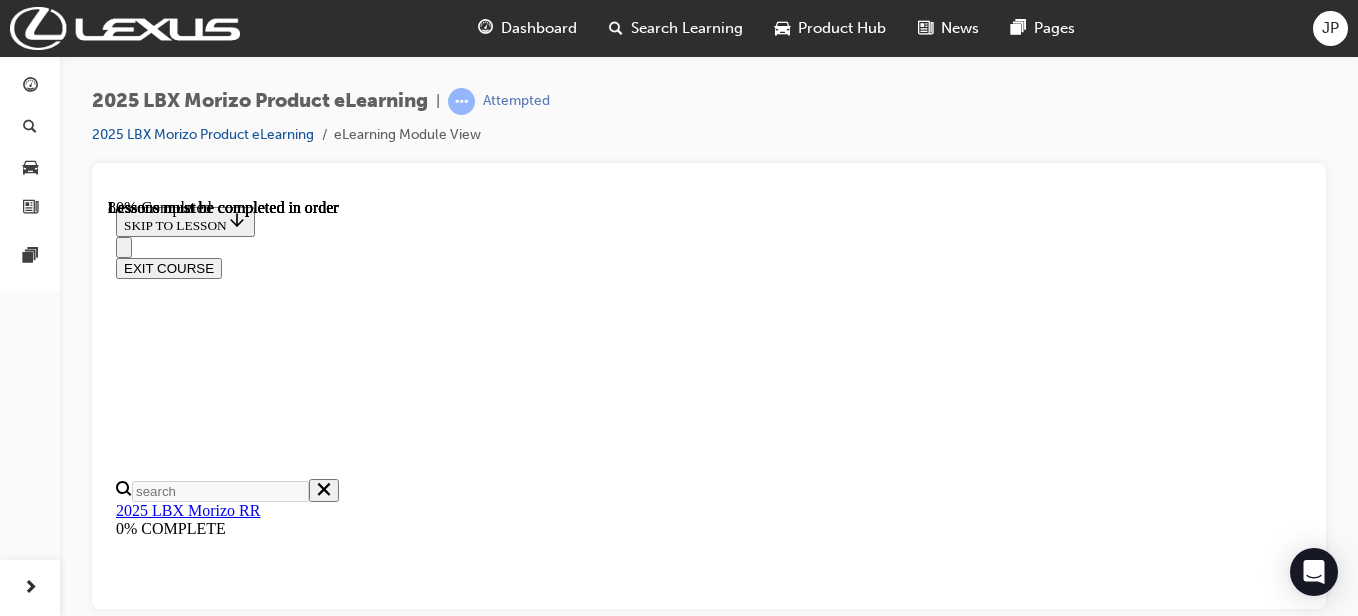 click at bounding box center (306, 12782) 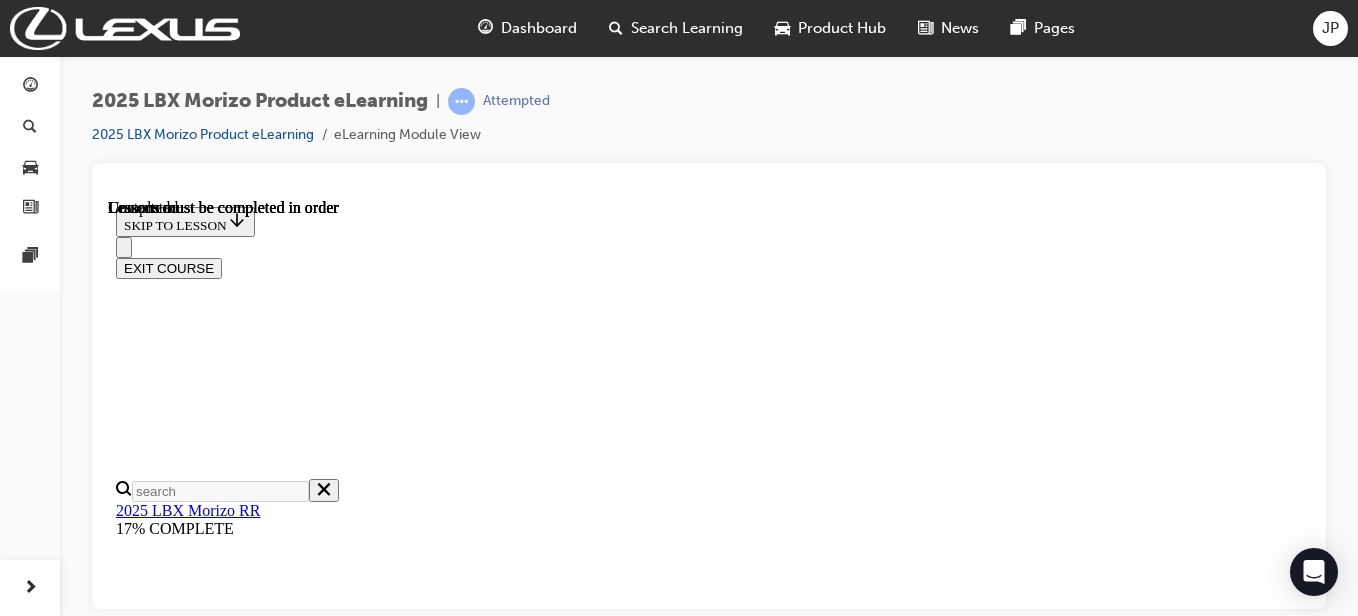 scroll, scrollTop: 0, scrollLeft: 0, axis: both 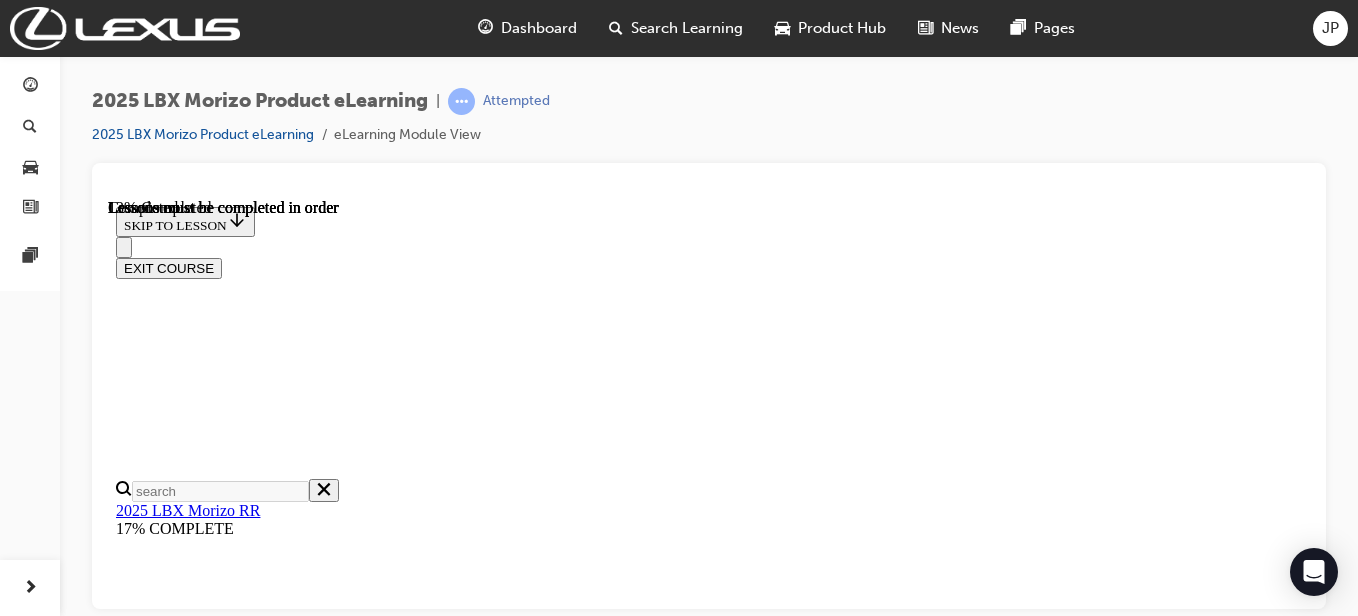 click on "OK" at bounding box center (133, 9398) 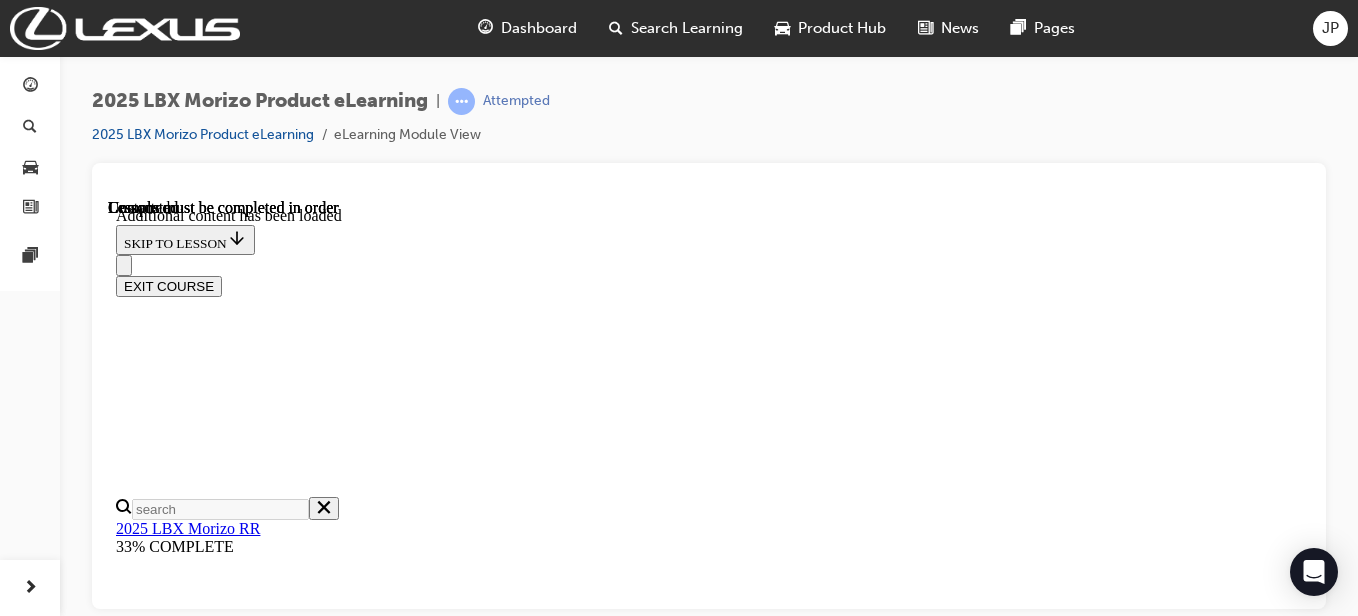 scroll, scrollTop: 3304, scrollLeft: 0, axis: vertical 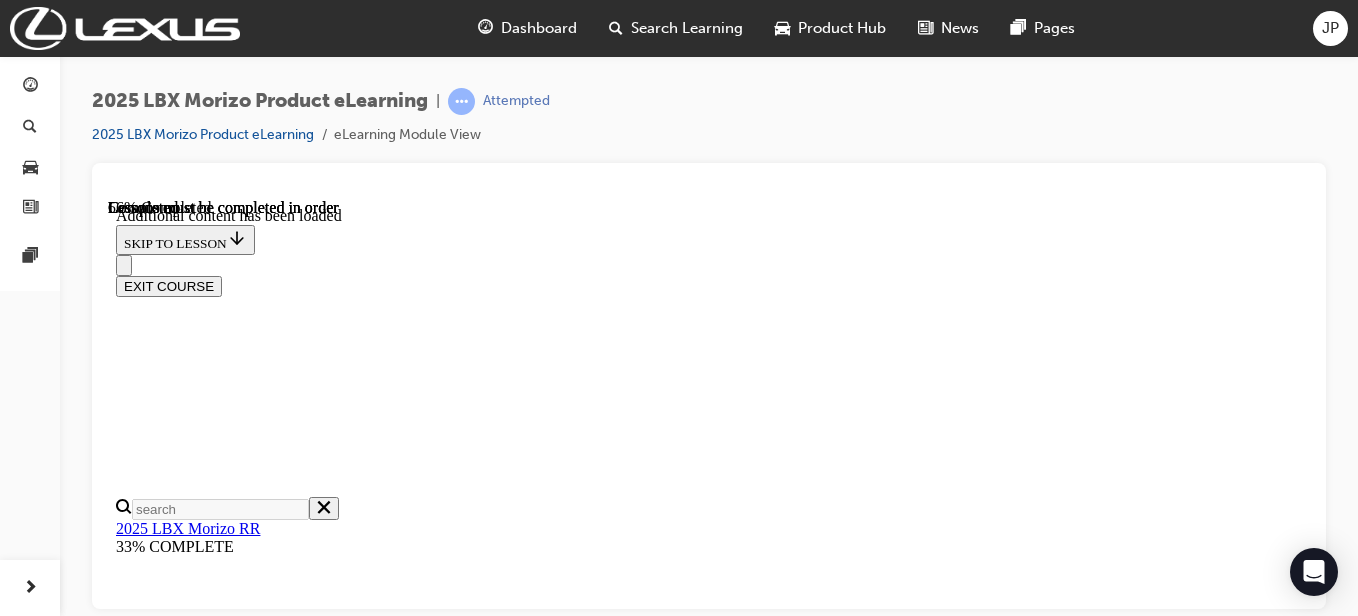 click at bounding box center (204, 12603) 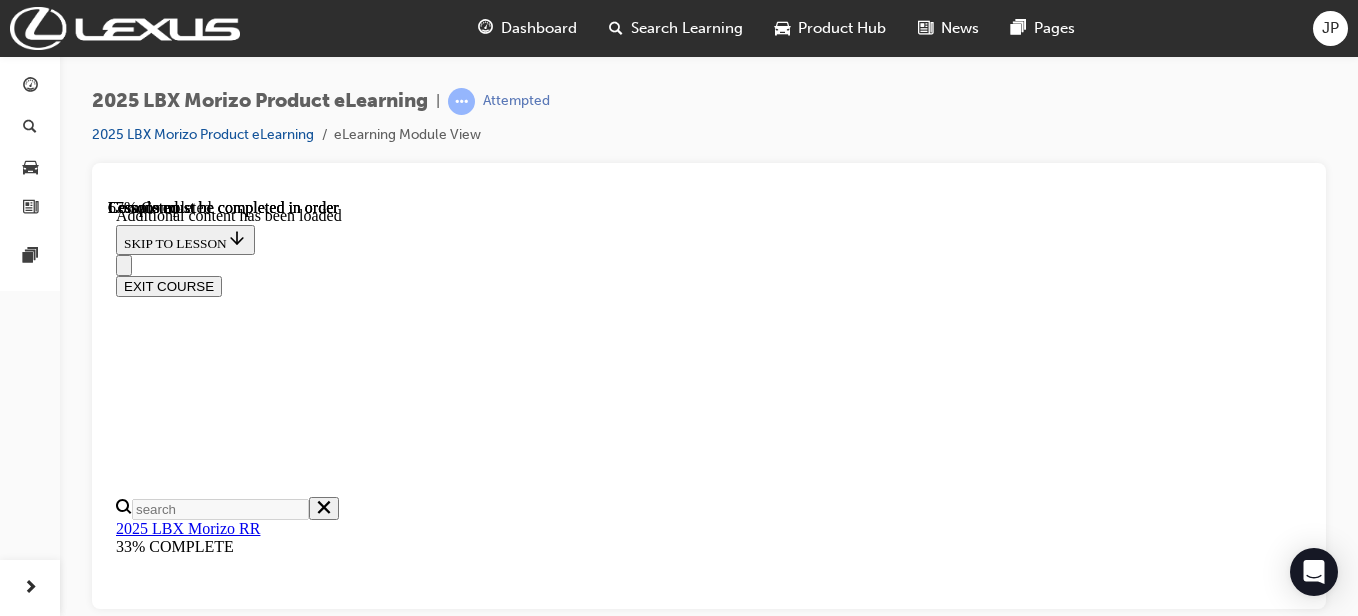 scroll, scrollTop: 1669, scrollLeft: 0, axis: vertical 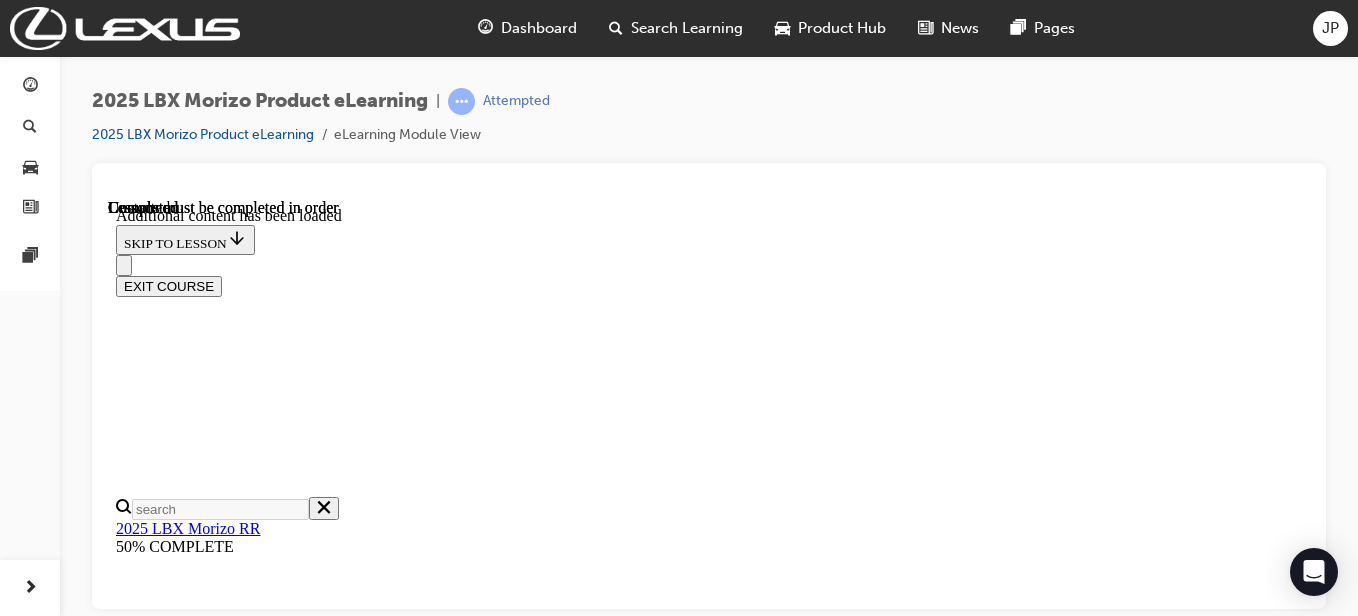 click on "4 of 6 — Interior Talking Points" at bounding box center [236, 14731] 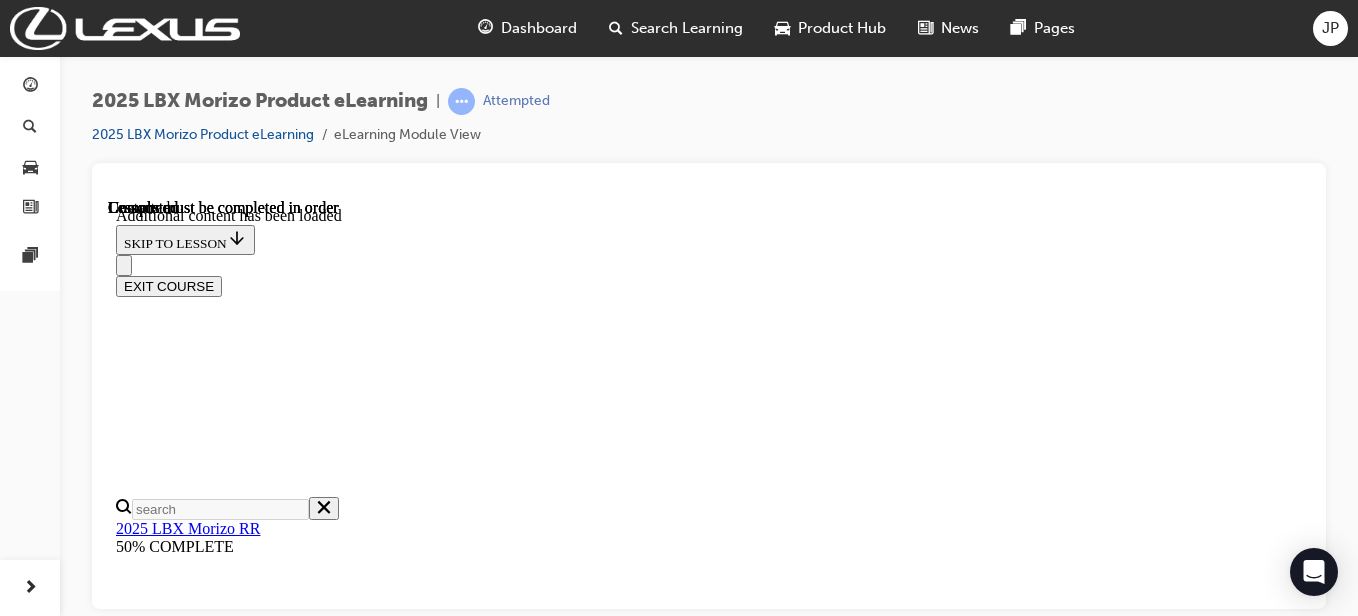 scroll, scrollTop: 0, scrollLeft: 0, axis: both 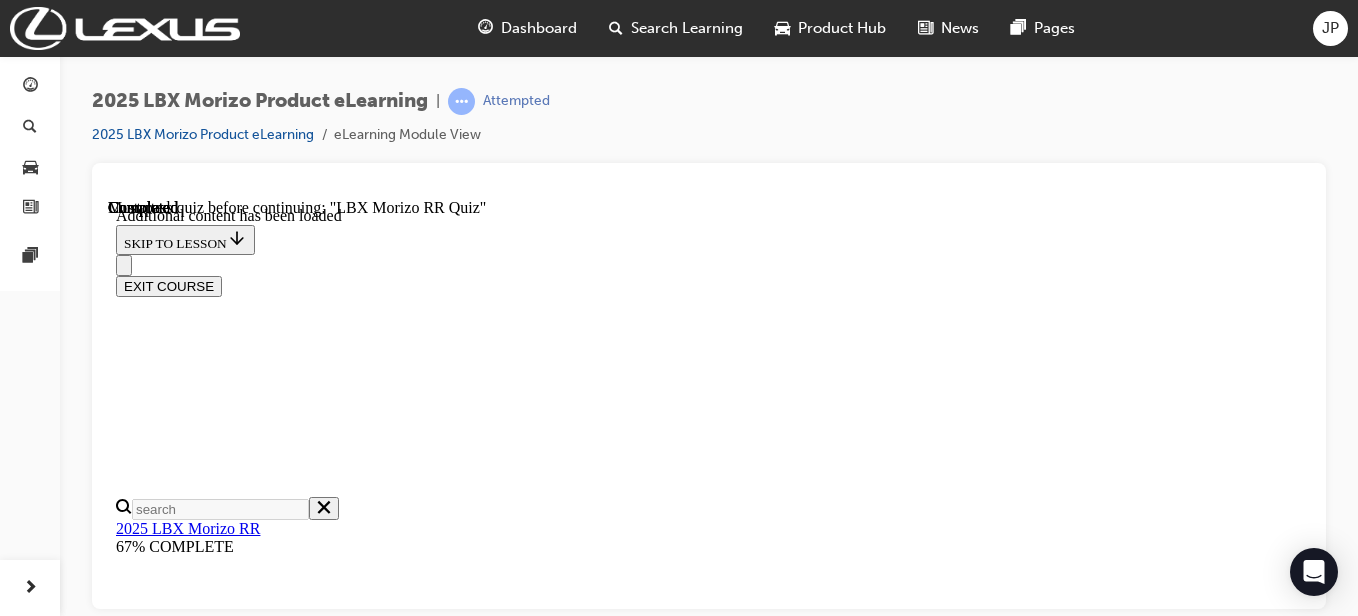 click at bounding box center [204, 11443] 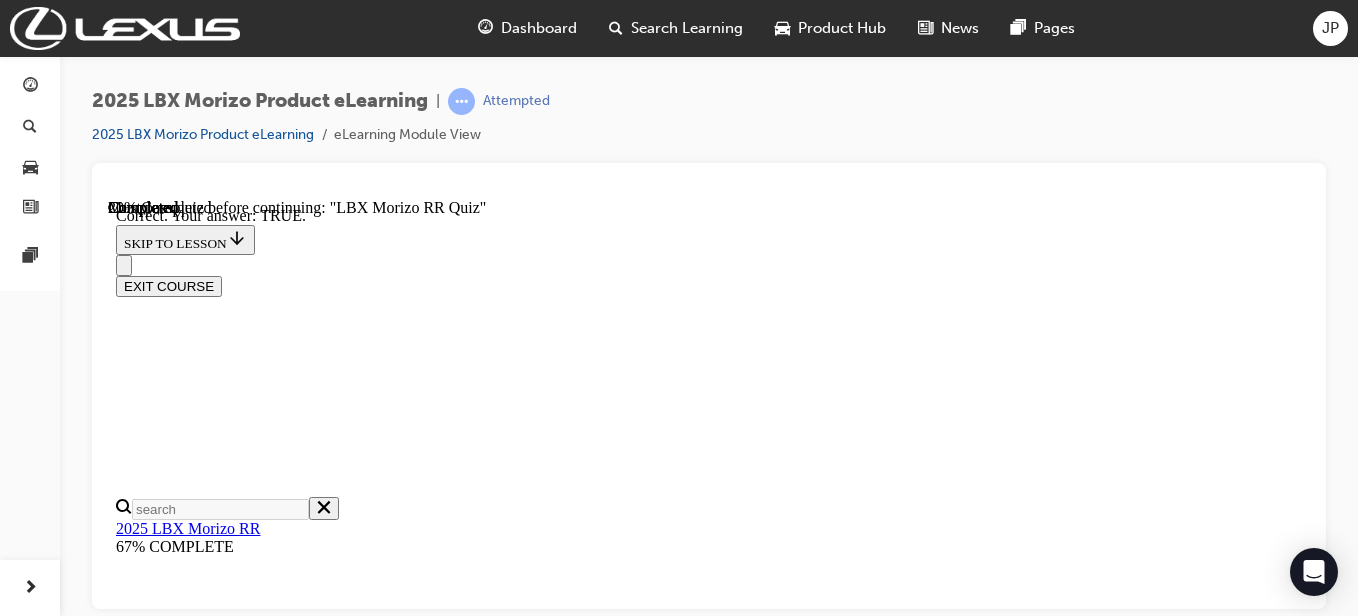 click on "NEXT" at bounding box center [142, 14387] 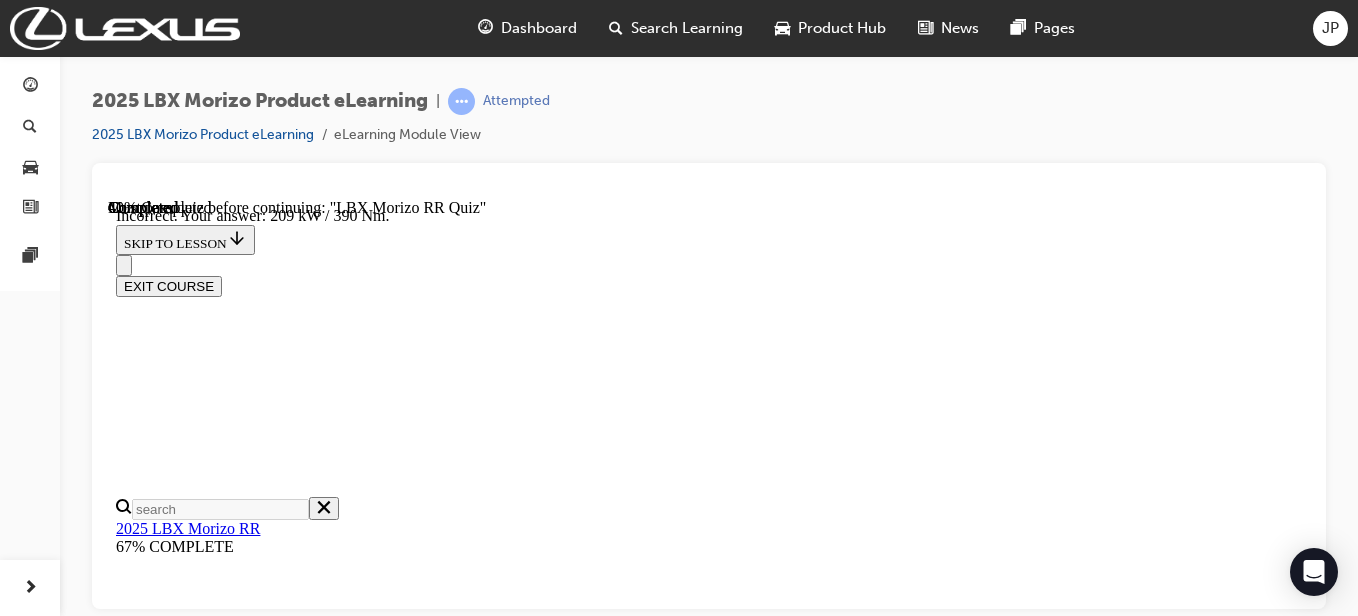 click on "NEXT" at bounding box center [142, 22955] 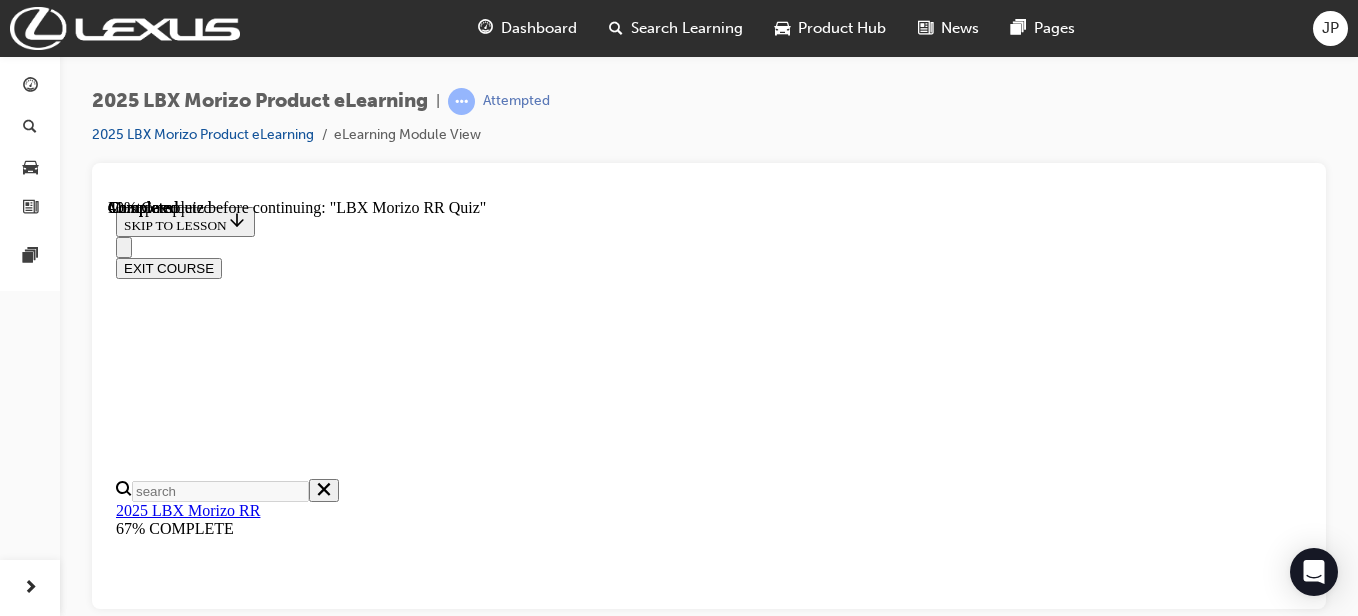 scroll, scrollTop: 175, scrollLeft: 0, axis: vertical 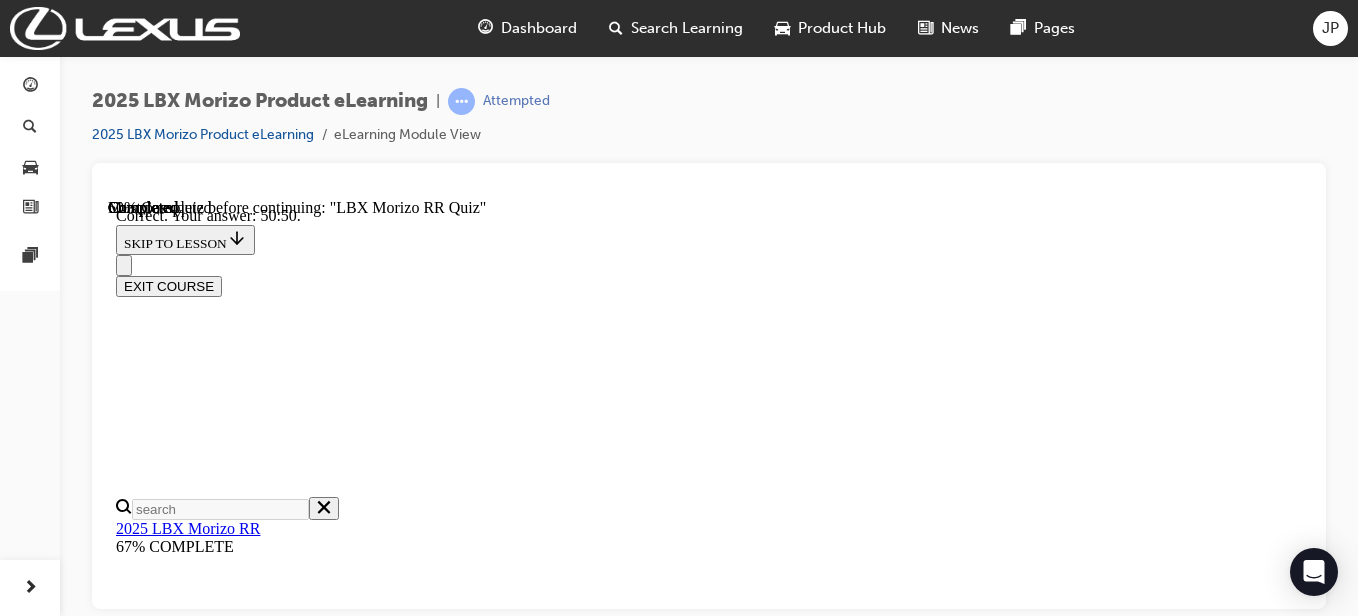 click on "NEXT" at bounding box center (142, 27340) 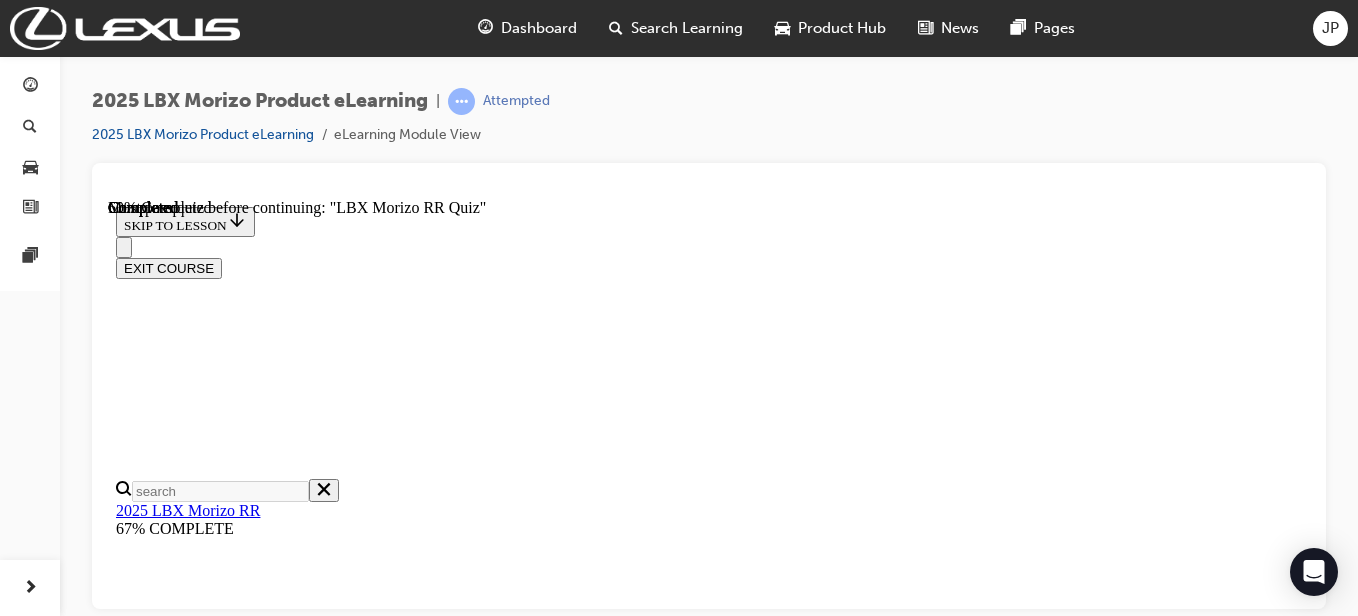 scroll, scrollTop: 772, scrollLeft: 0, axis: vertical 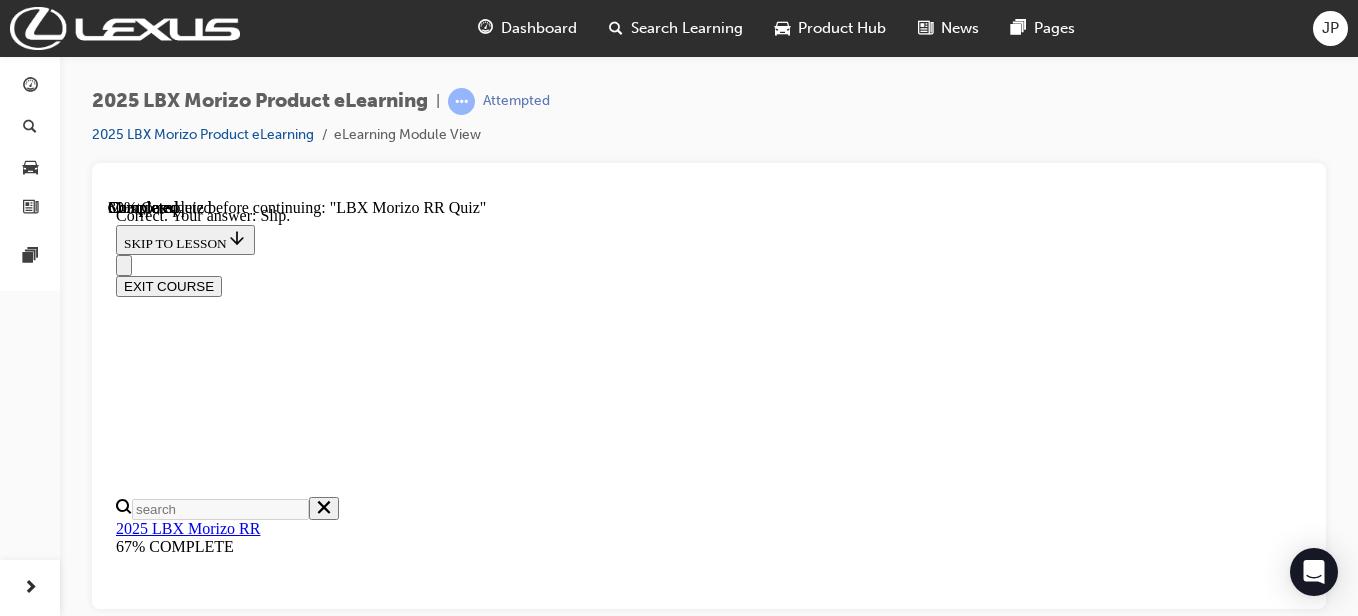 click on "NEXT" at bounding box center (142, 25257) 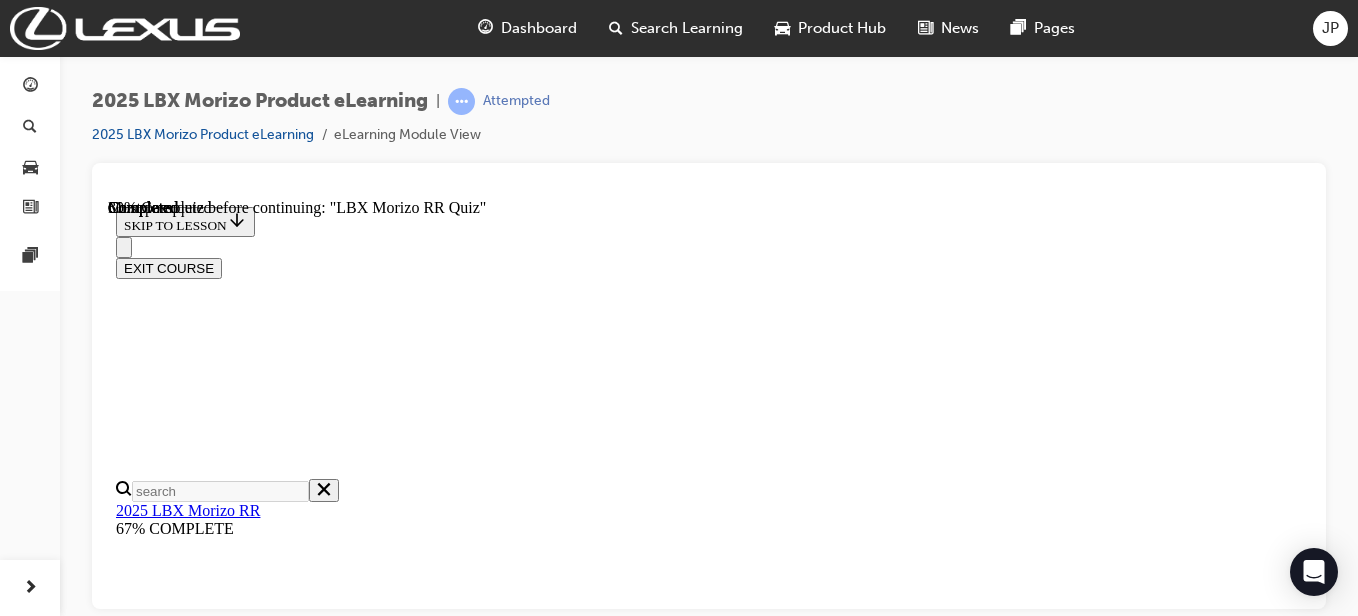 scroll, scrollTop: 324, scrollLeft: 0, axis: vertical 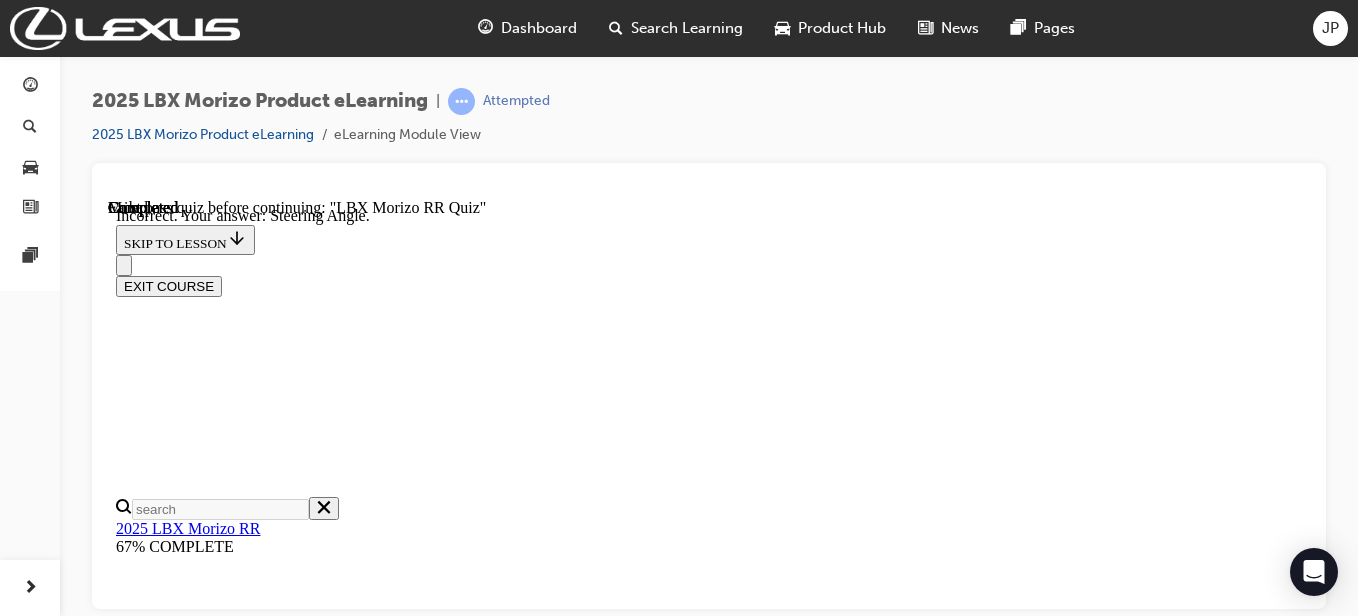 click on "NEXT" at bounding box center (142, 24439) 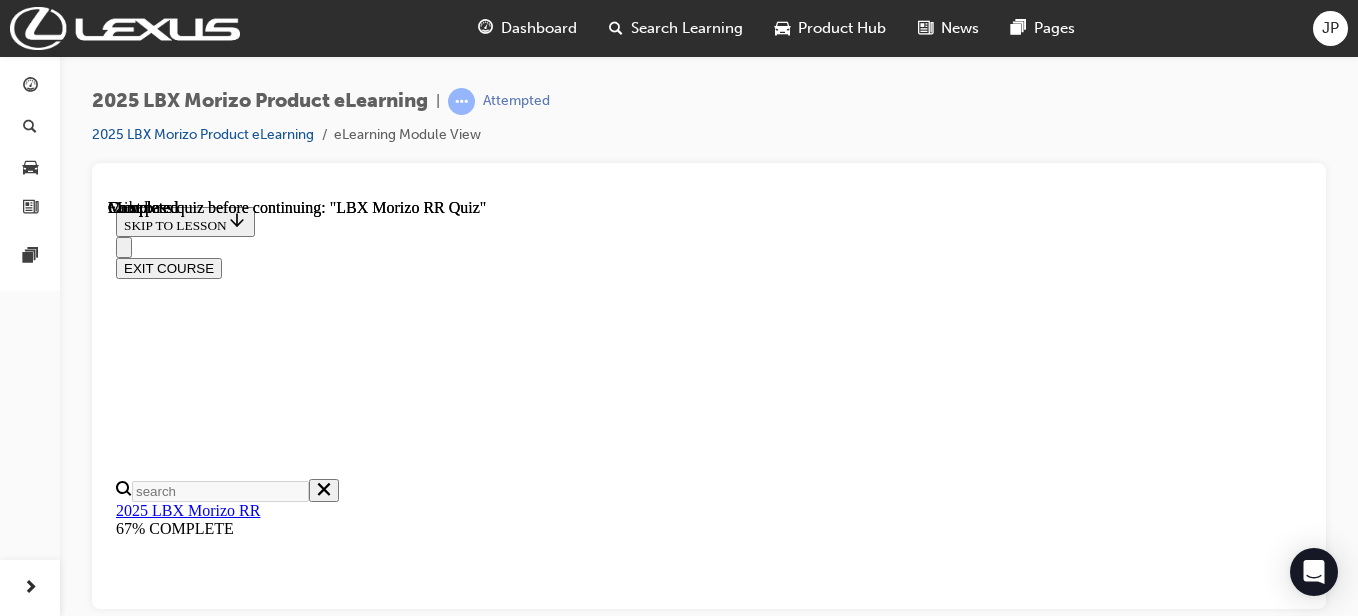 scroll, scrollTop: 686, scrollLeft: 0, axis: vertical 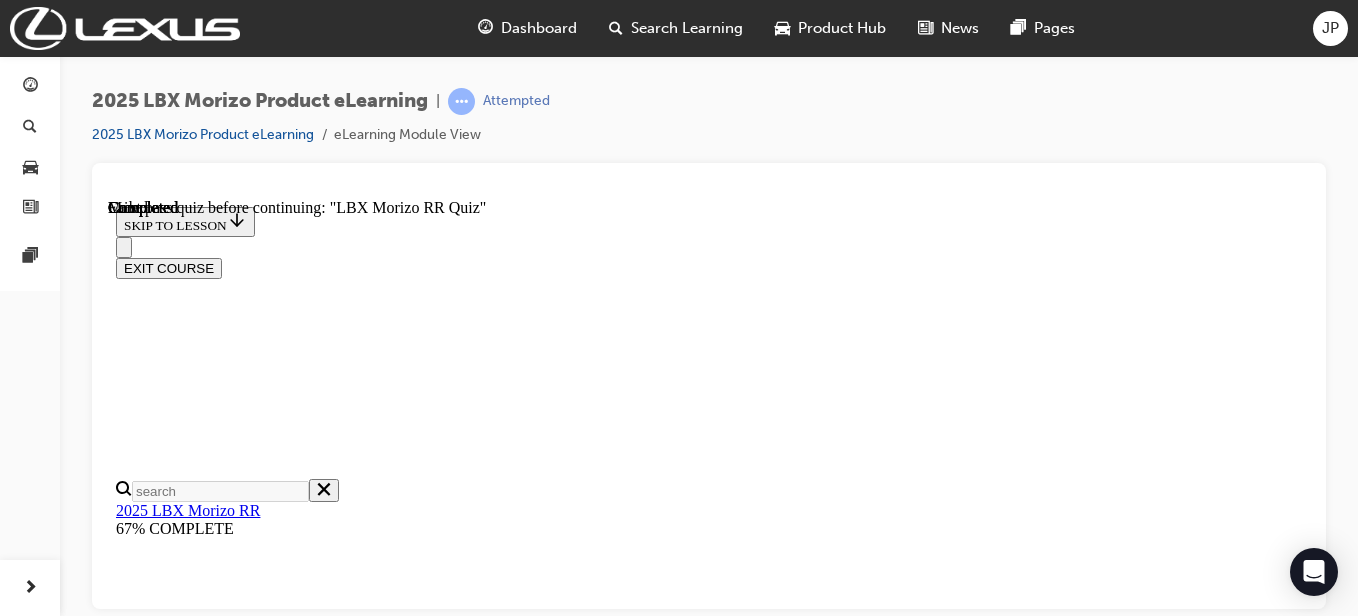 click on "3 of 6 — Exterior Talking Points" at bounding box center [229, 15159] 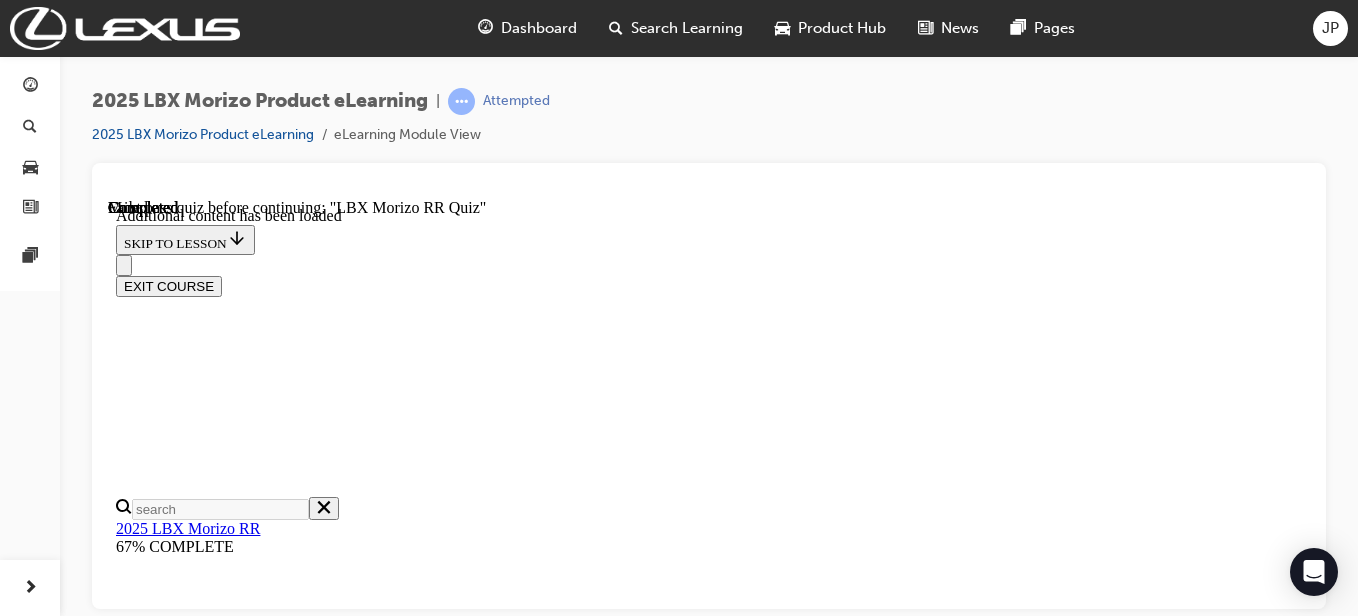 scroll, scrollTop: 0, scrollLeft: 0, axis: both 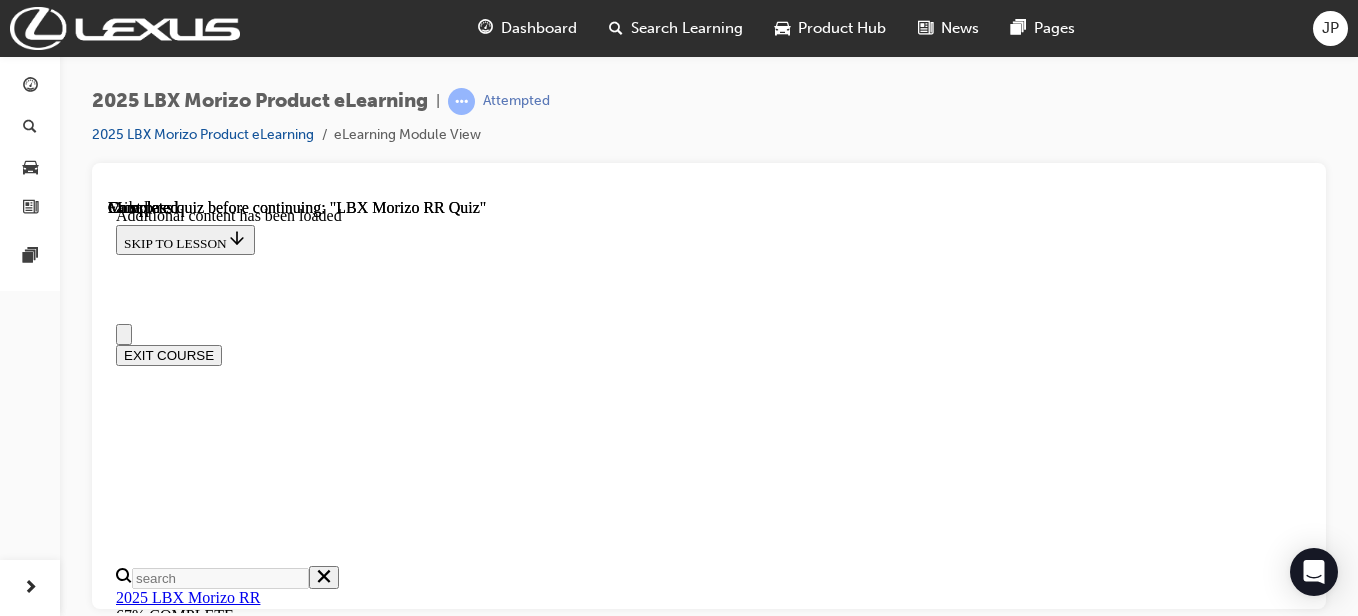 click on "Interior Talking Points" at bounding box center [729, 4868] 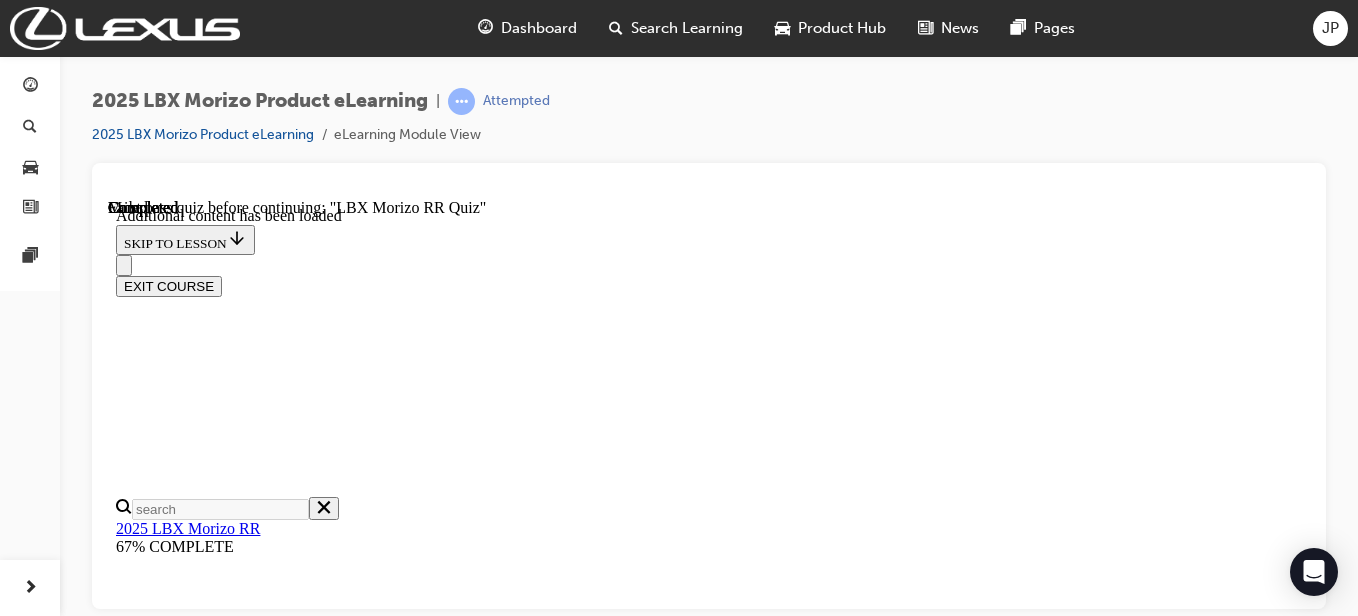 scroll, scrollTop: 222, scrollLeft: 0, axis: vertical 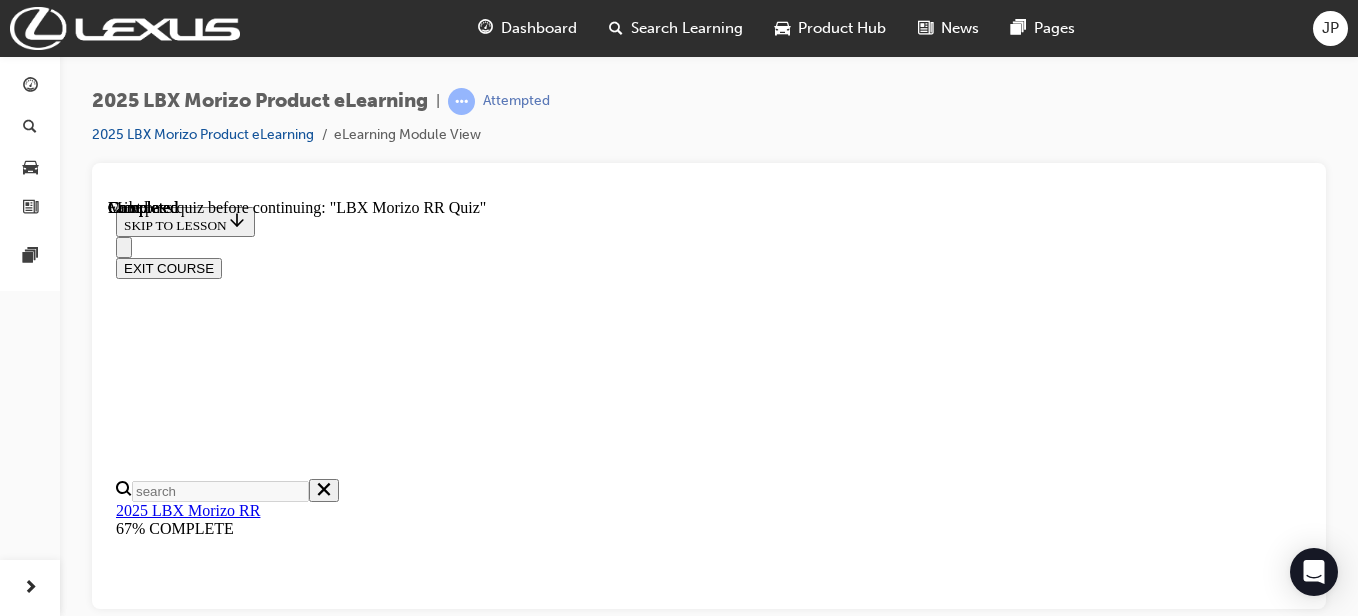 click on "Key Specs & Features" at bounding box center (729, 2445) 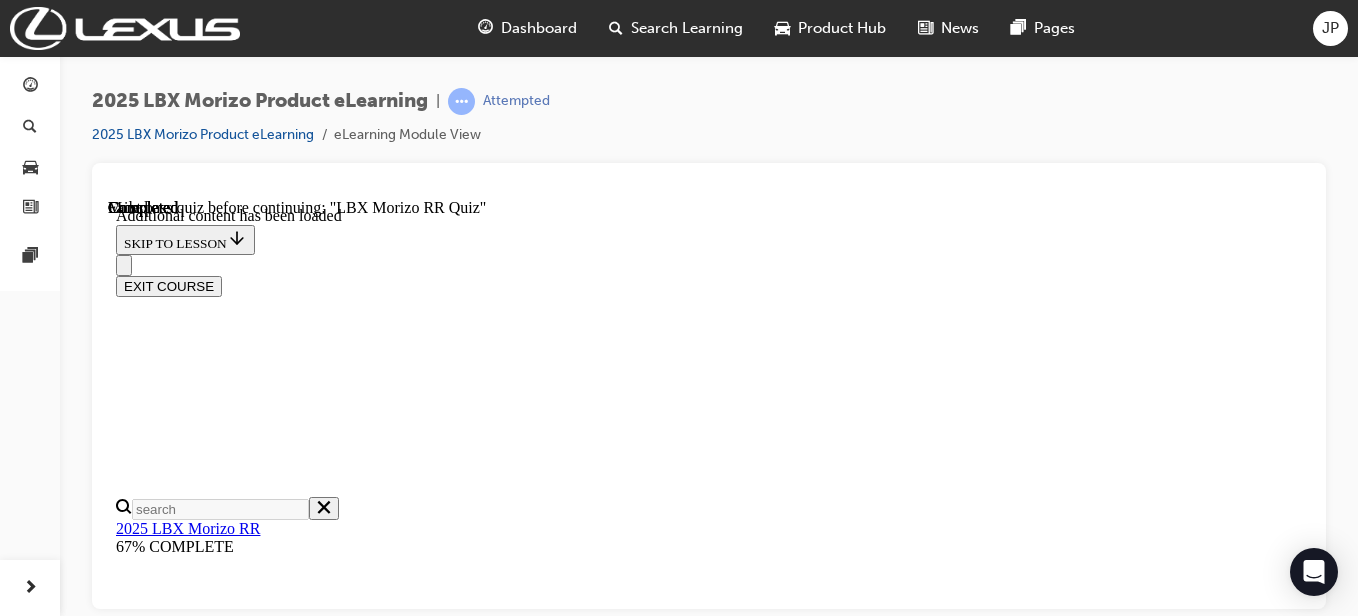 scroll, scrollTop: 0, scrollLeft: 0, axis: both 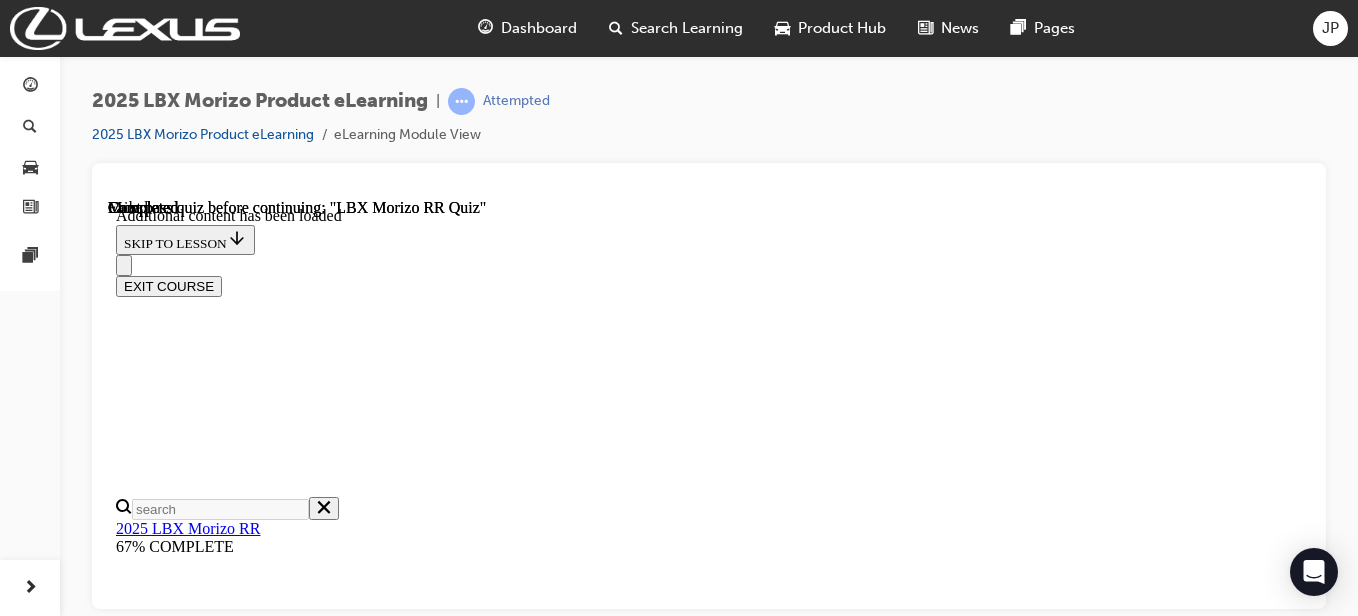 click at bounding box center [204, 14656] 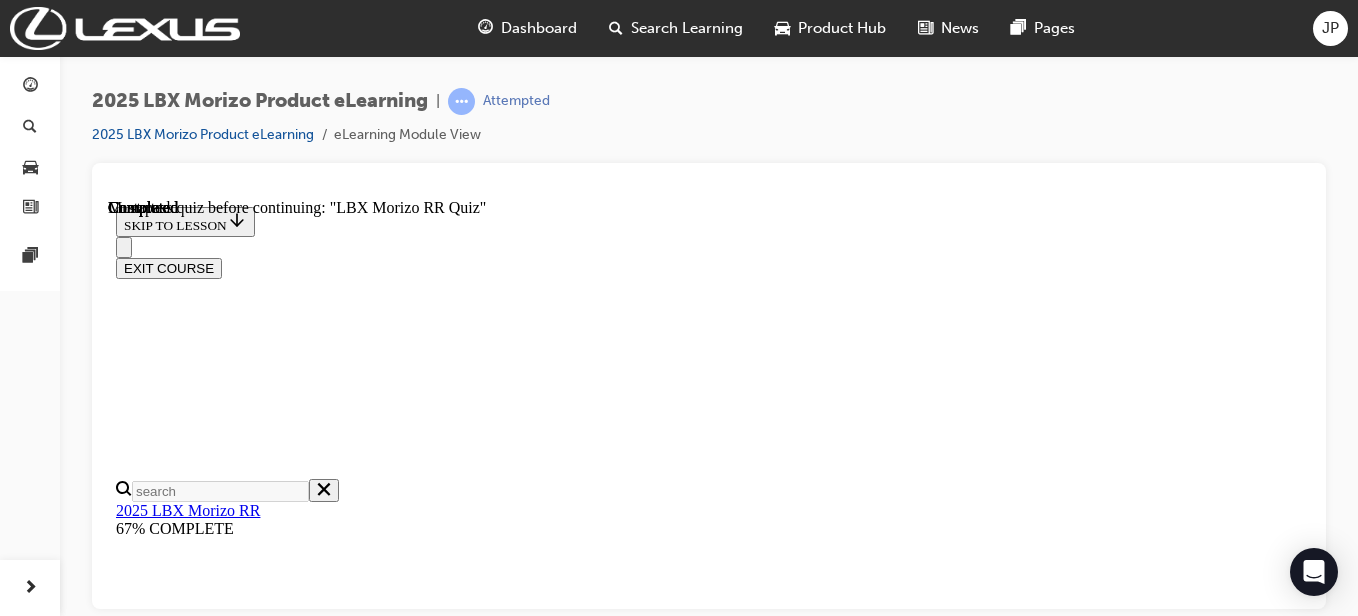 click on "TAKE AGAIN" at bounding box center (164, 9098) 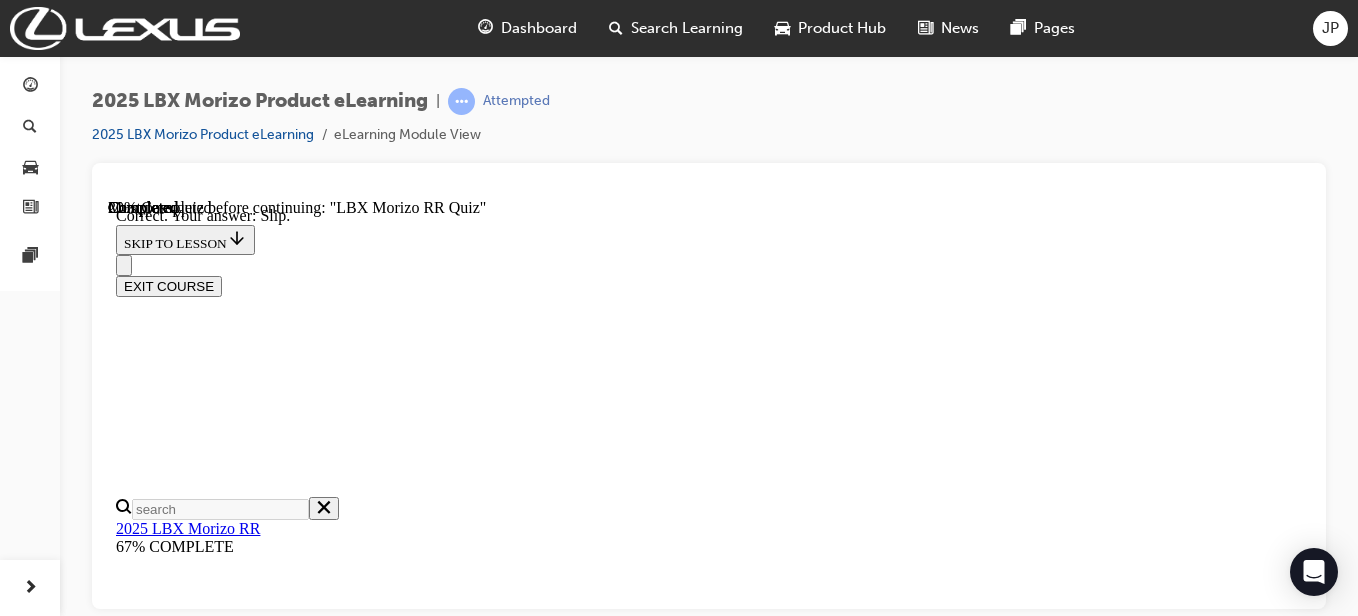 click on "NEXT" at bounding box center (142, 16183) 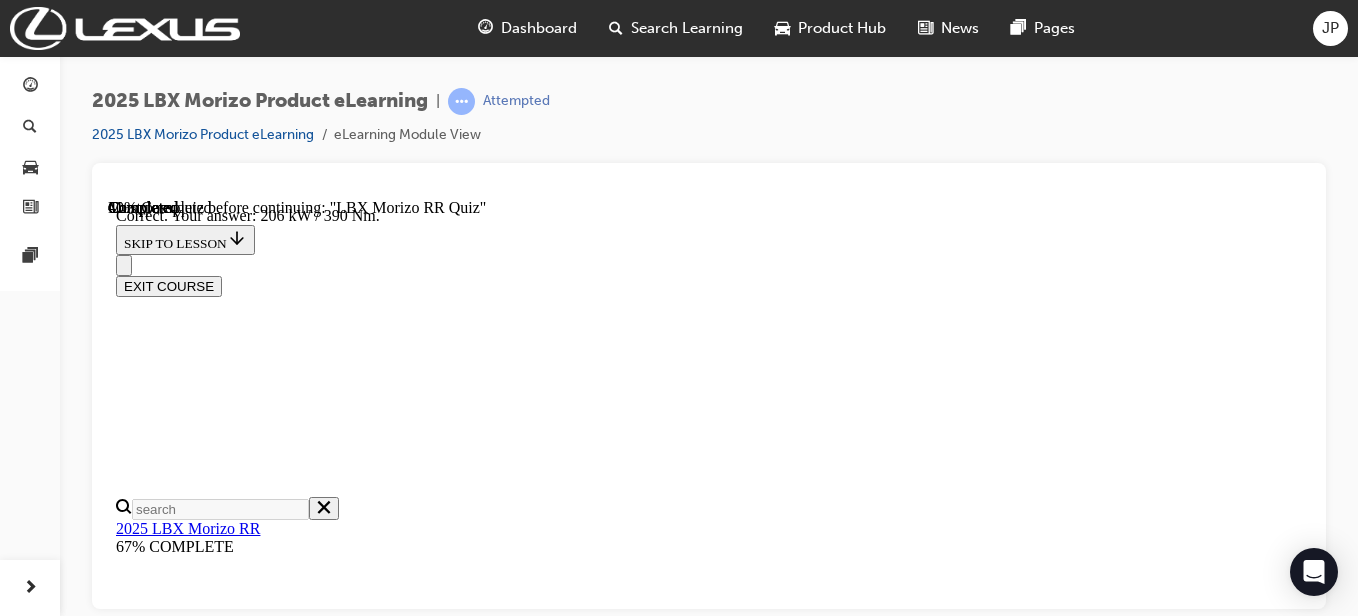 click on "NEXT" at bounding box center (142, 24805) 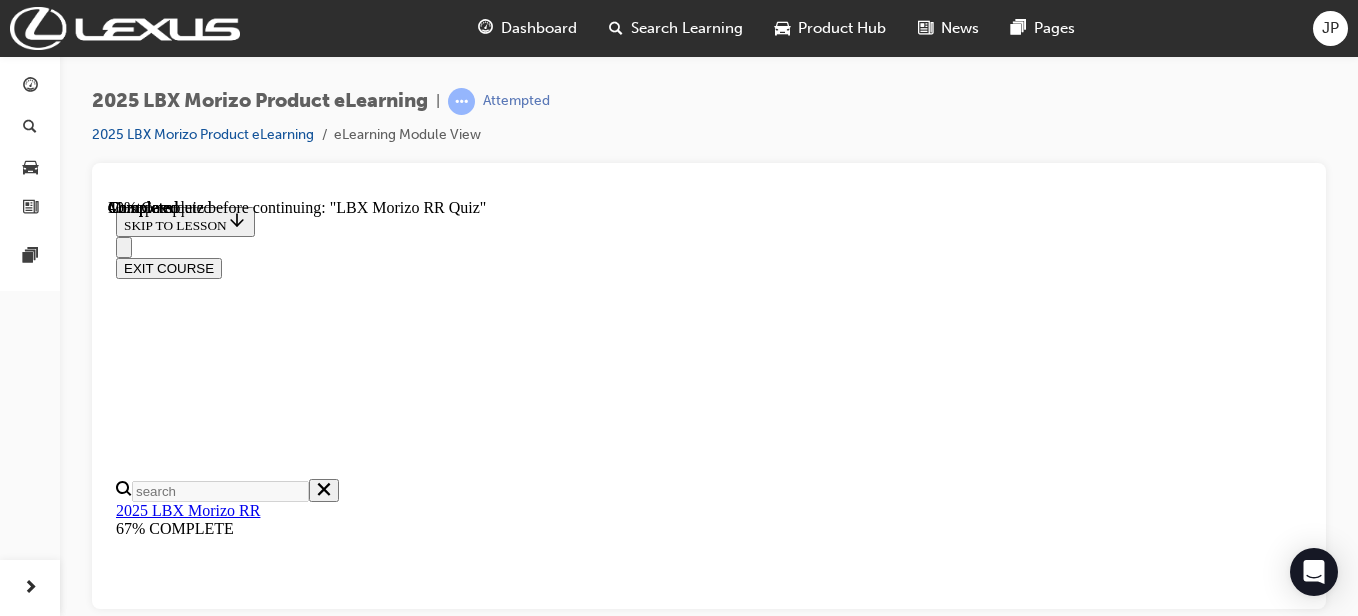 click on "50:50" at bounding box center (709, 24011) 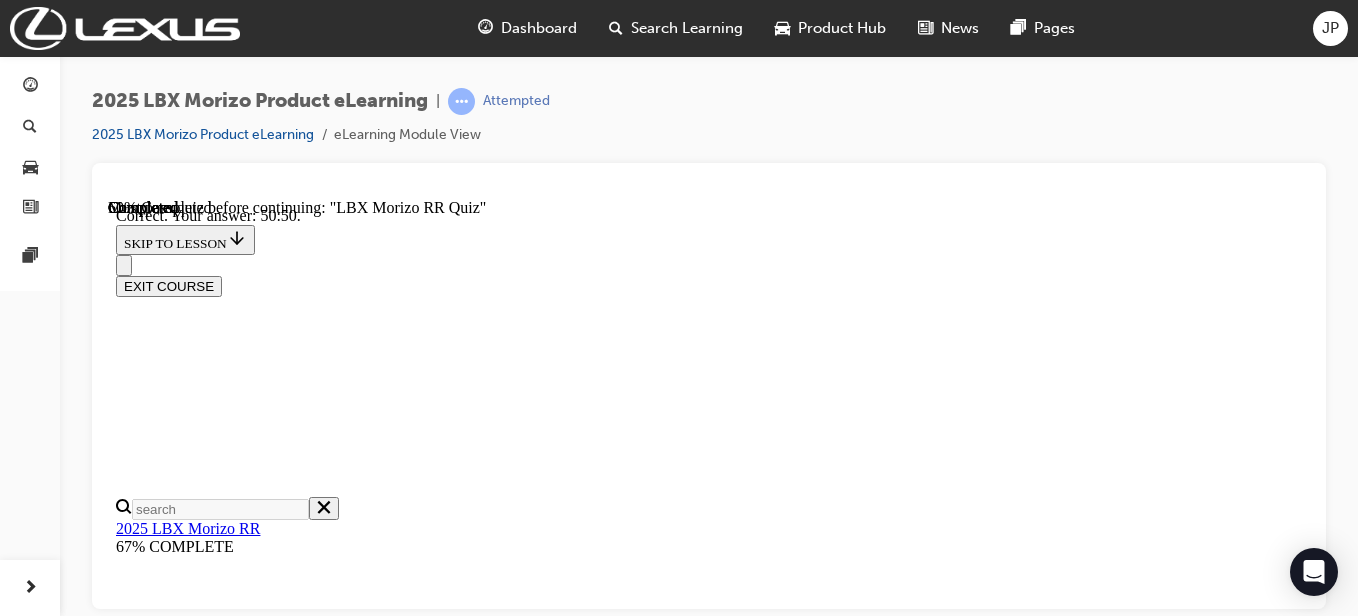 click on "NEXT" at bounding box center (142, 27394) 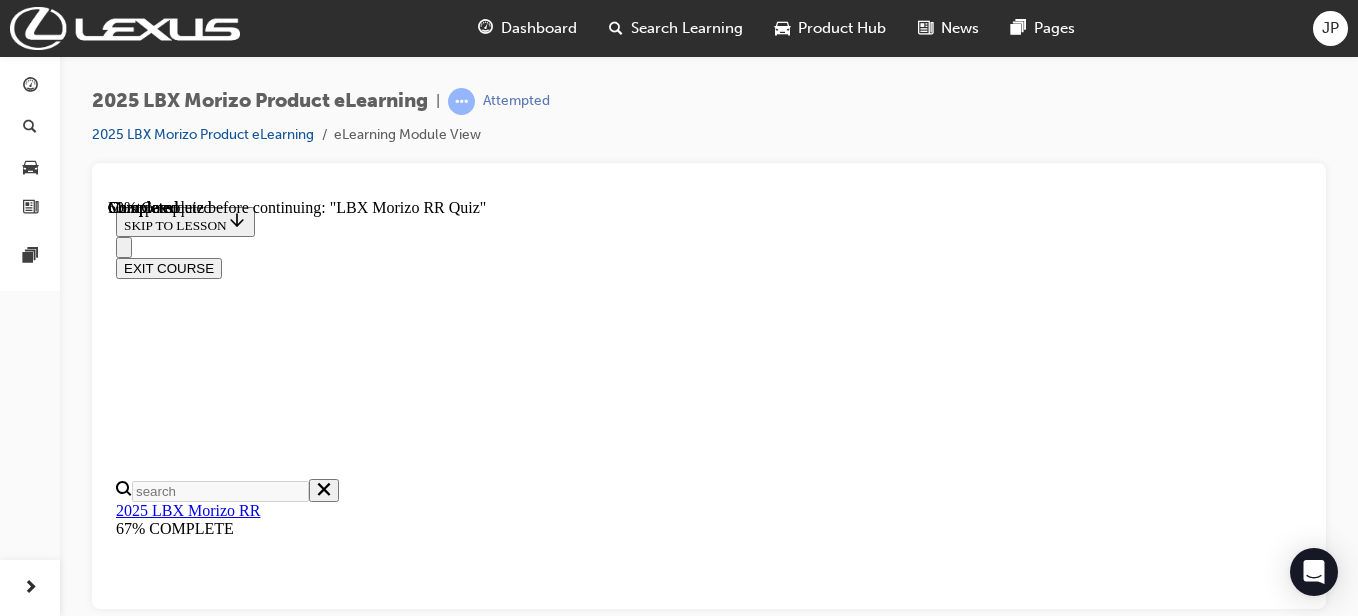 click on "TRUE" at bounding box center [709, 23313] 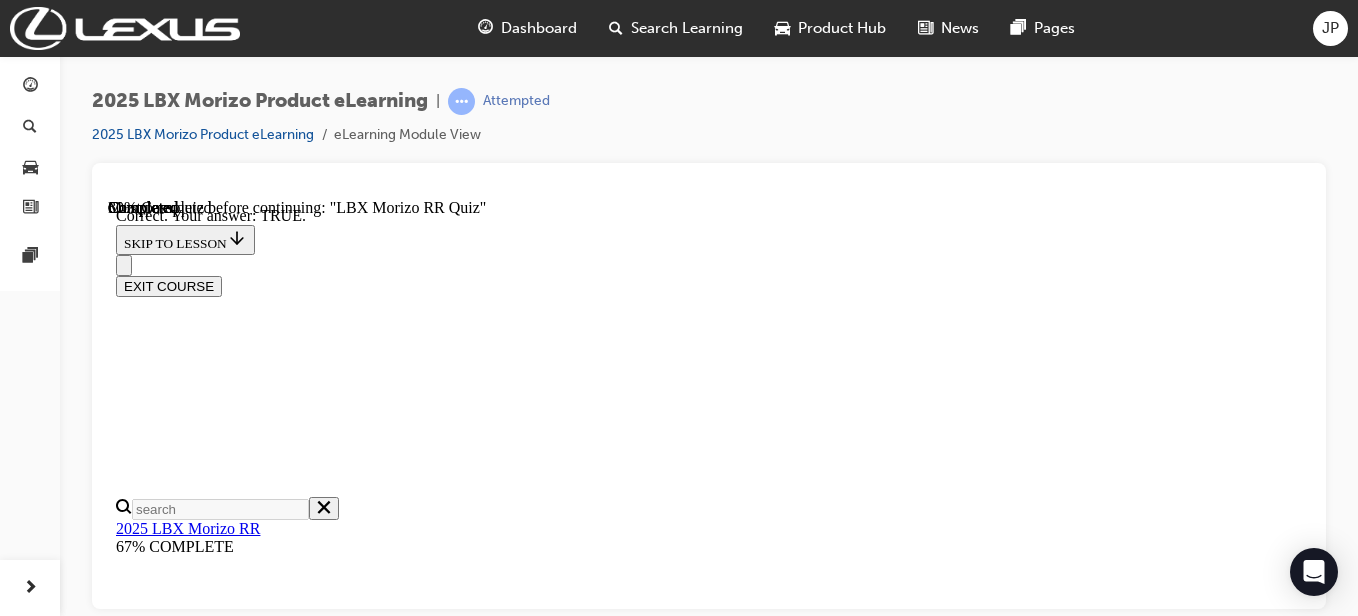 scroll, scrollTop: 880, scrollLeft: 0, axis: vertical 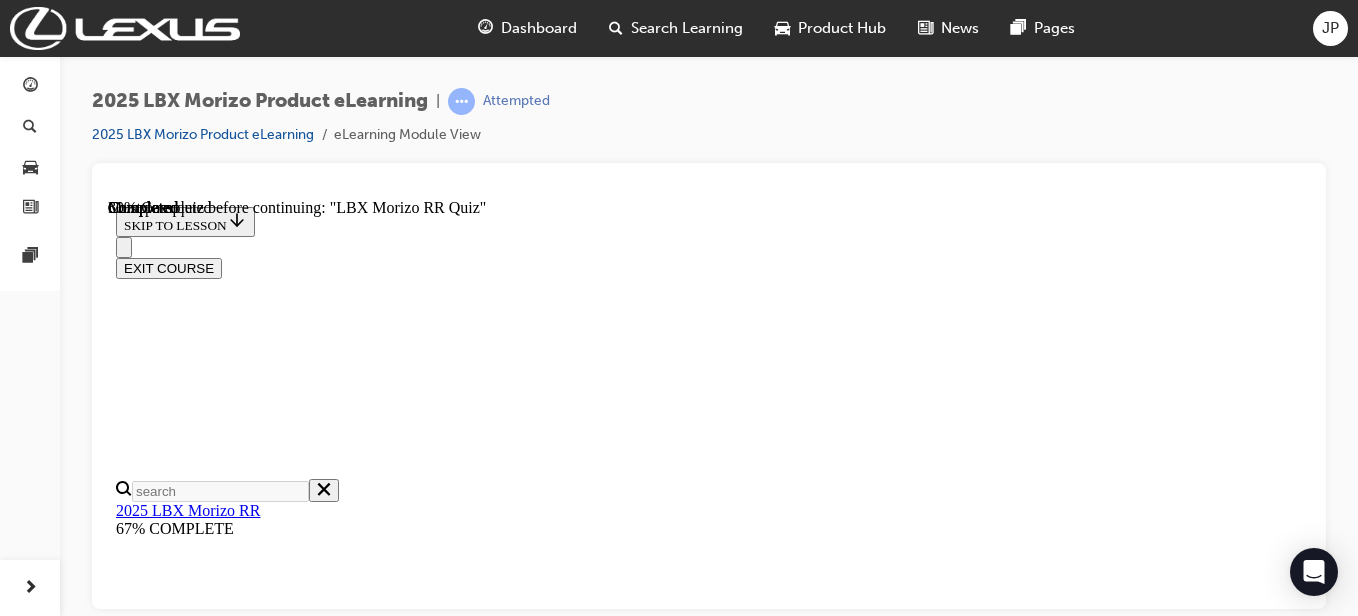 click on "Approach Angle" at bounding box center (709, 20368) 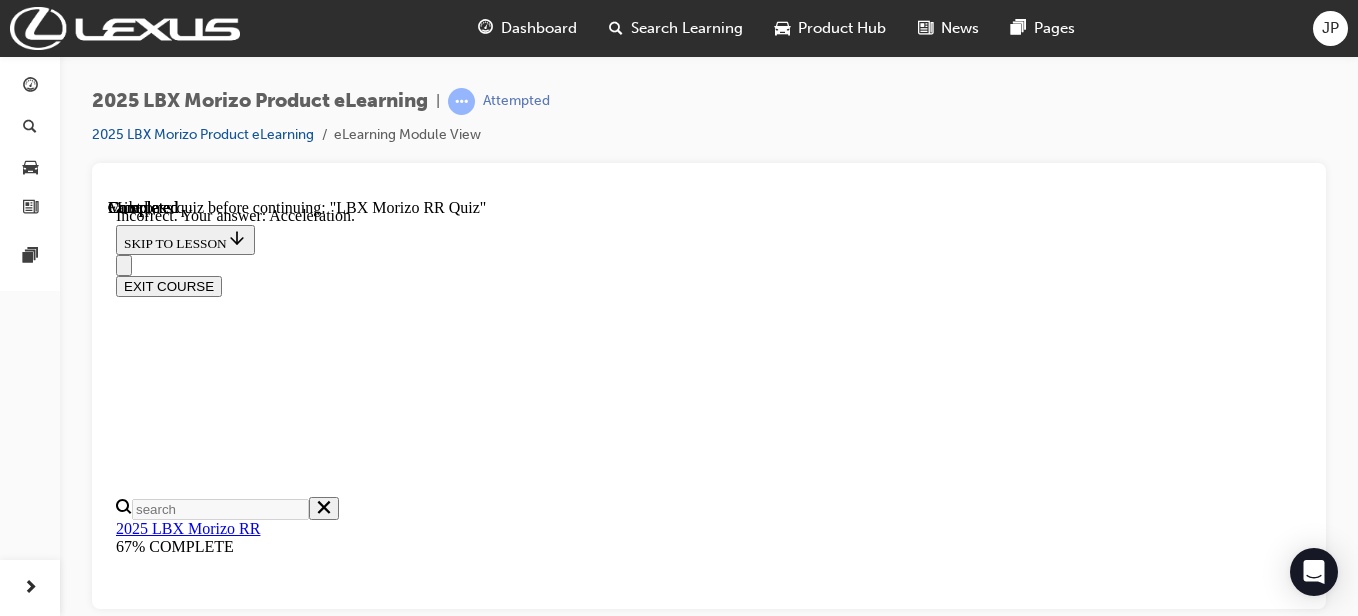 click on "NEXT" at bounding box center [142, 22643] 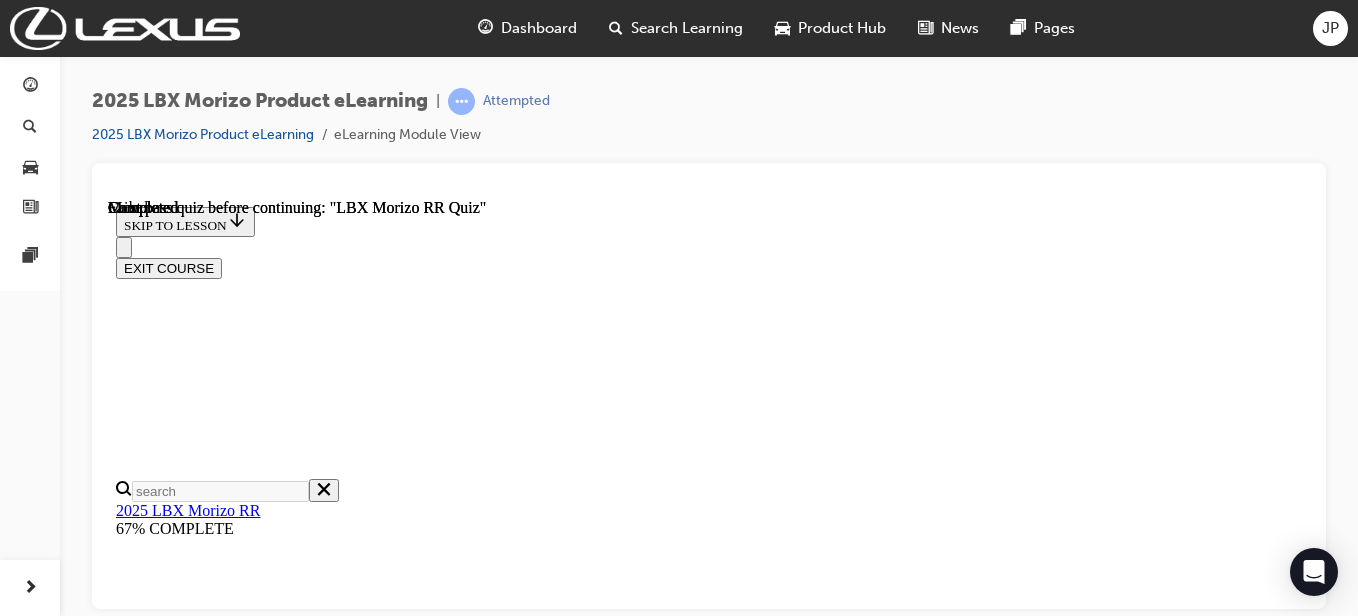 scroll, scrollTop: 686, scrollLeft: 0, axis: vertical 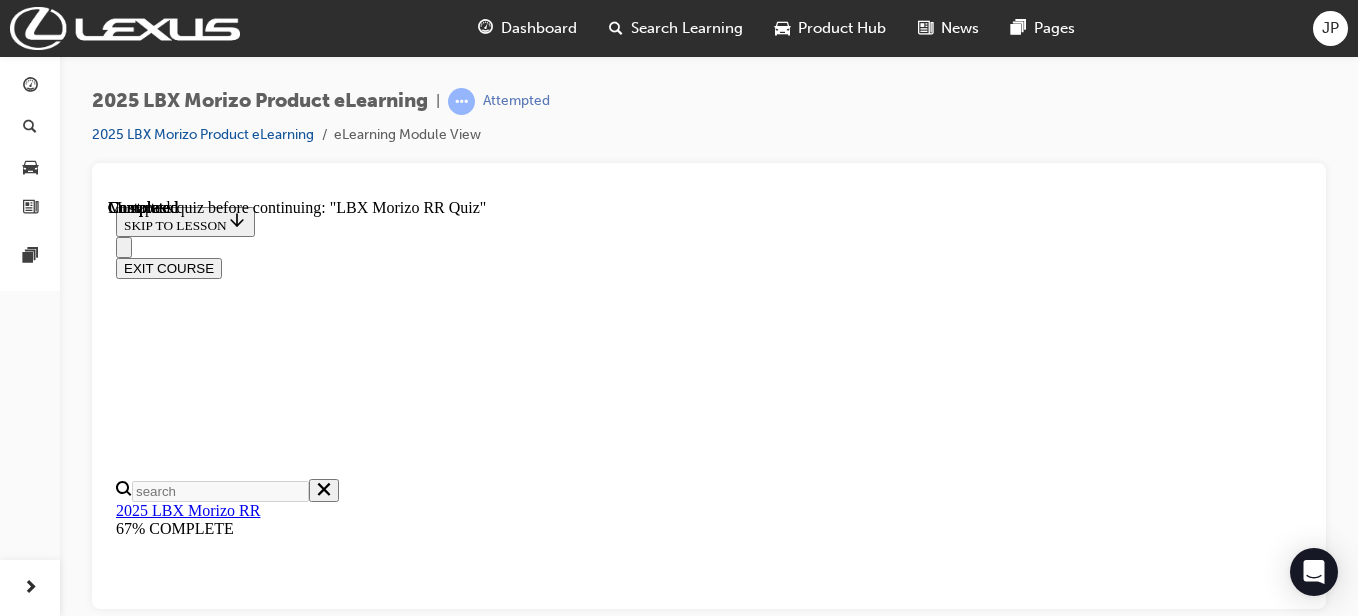 click on "TAKE AGAIN" at bounding box center [164, 9098] 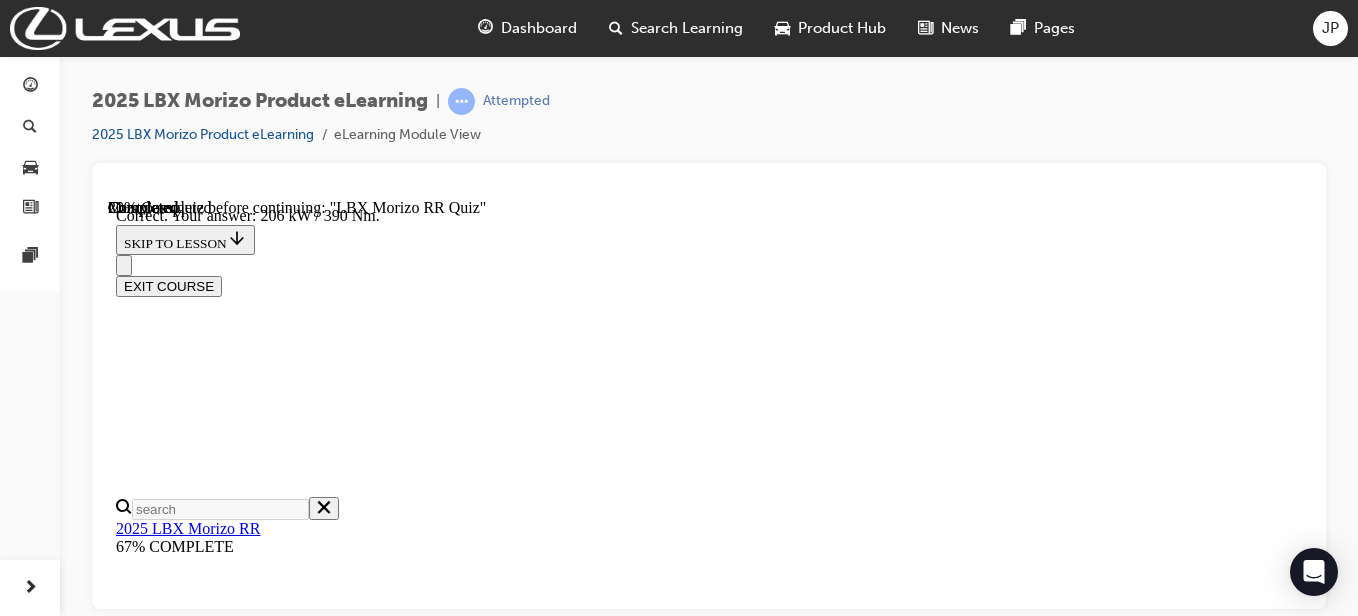 scroll, scrollTop: 938, scrollLeft: 0, axis: vertical 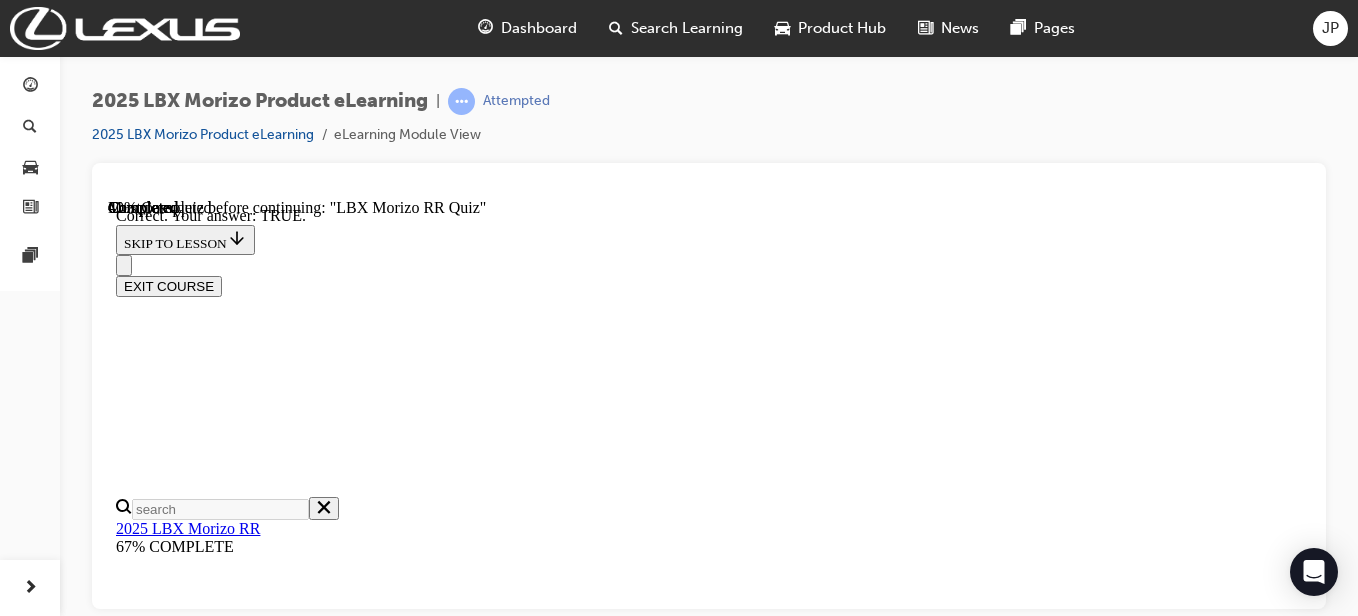 click on "NEXT" at bounding box center (142, 23095) 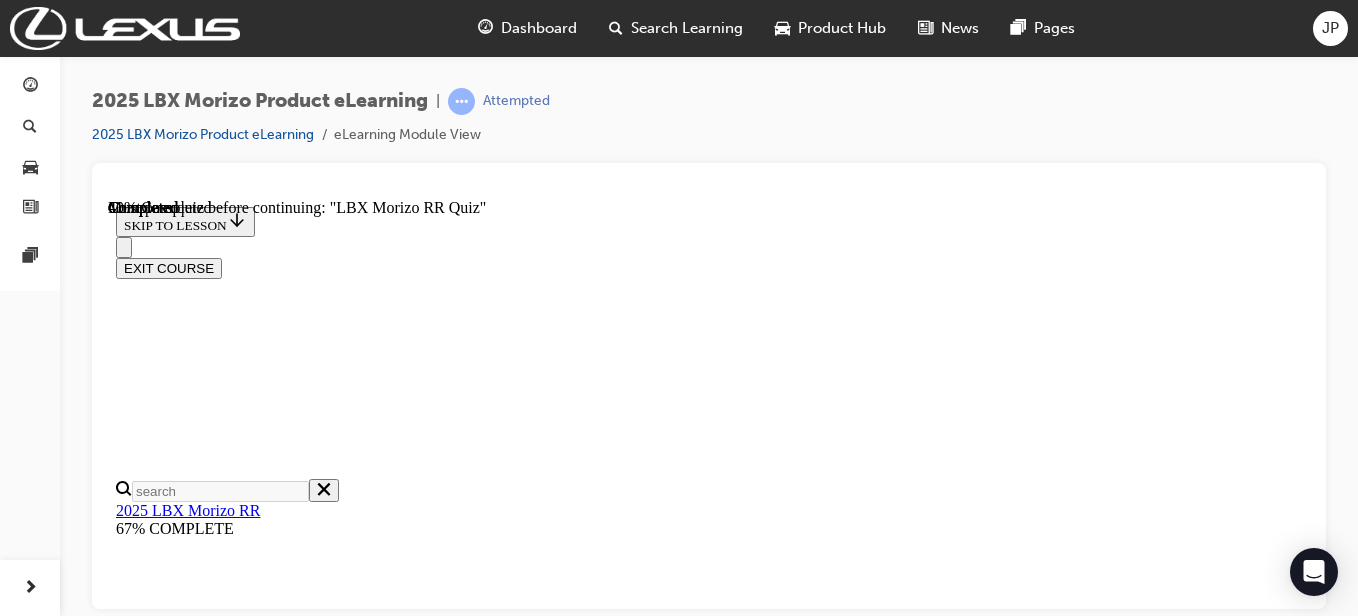 scroll, scrollTop: 332, scrollLeft: 0, axis: vertical 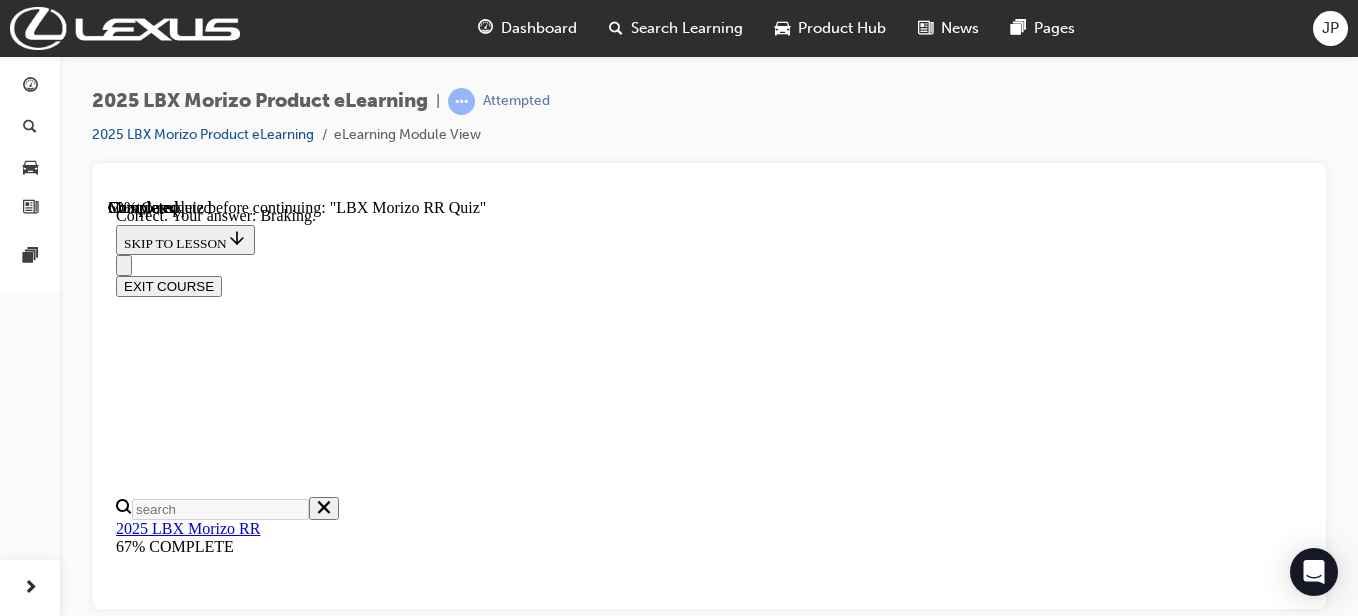 click on "NEXT" at bounding box center (142, 22697) 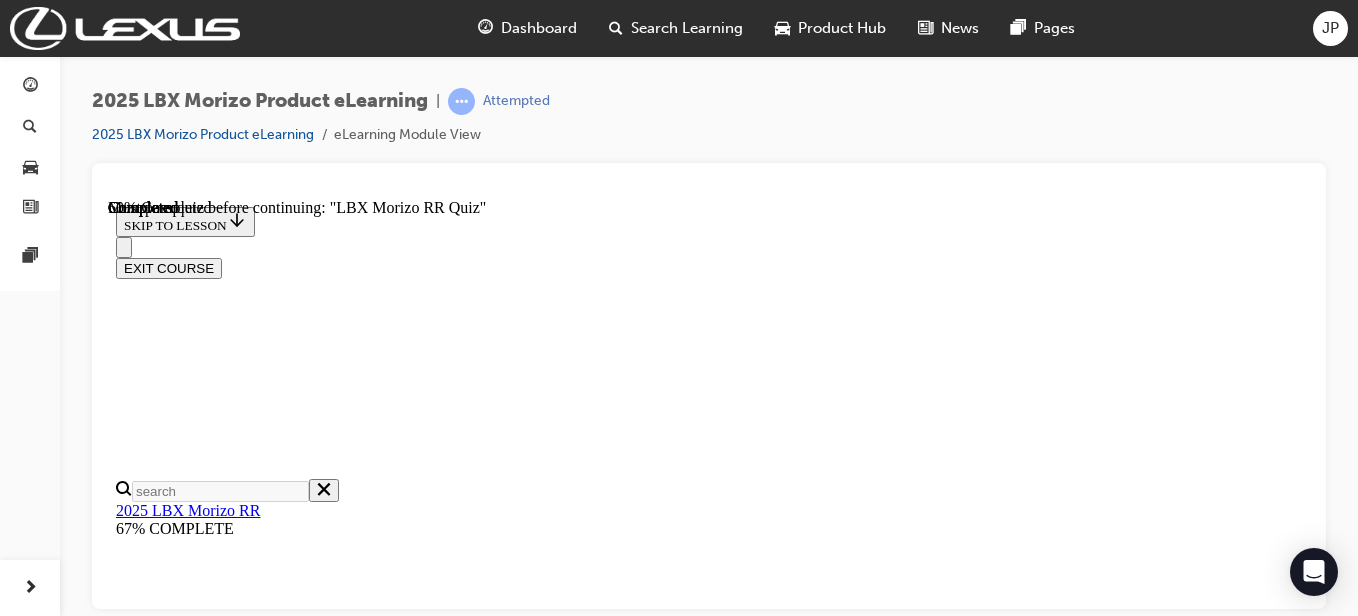 scroll, scrollTop: 830, scrollLeft: 0, axis: vertical 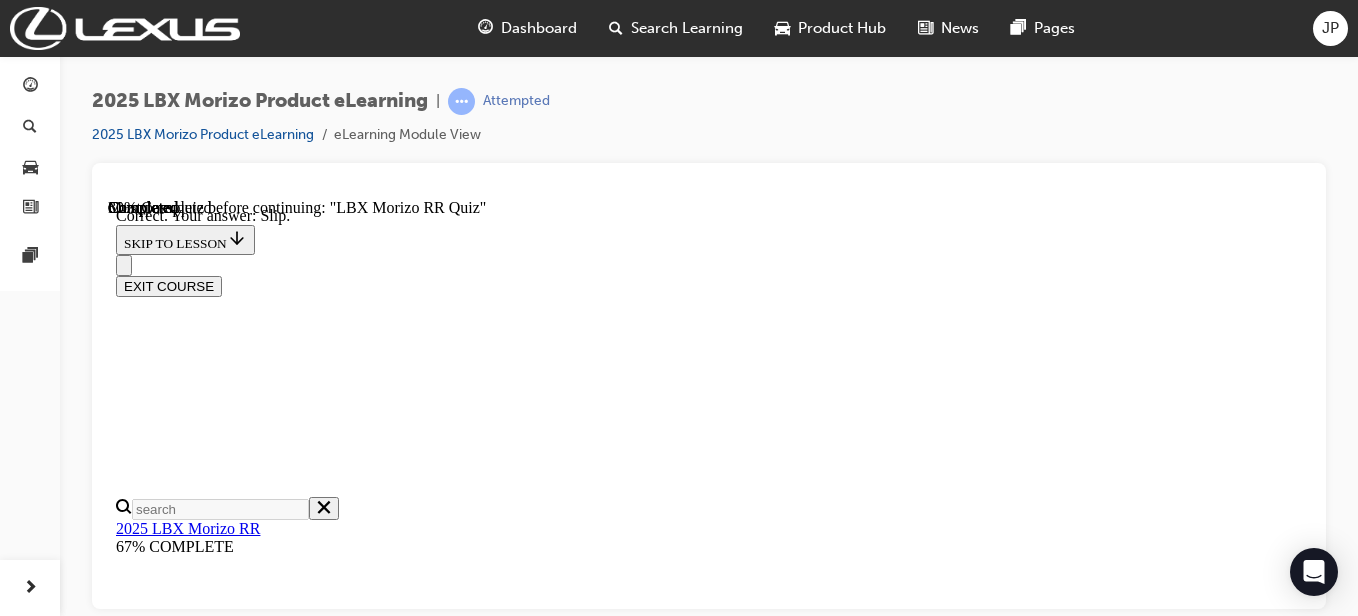 click on "NEXT" at bounding box center (142, 24873) 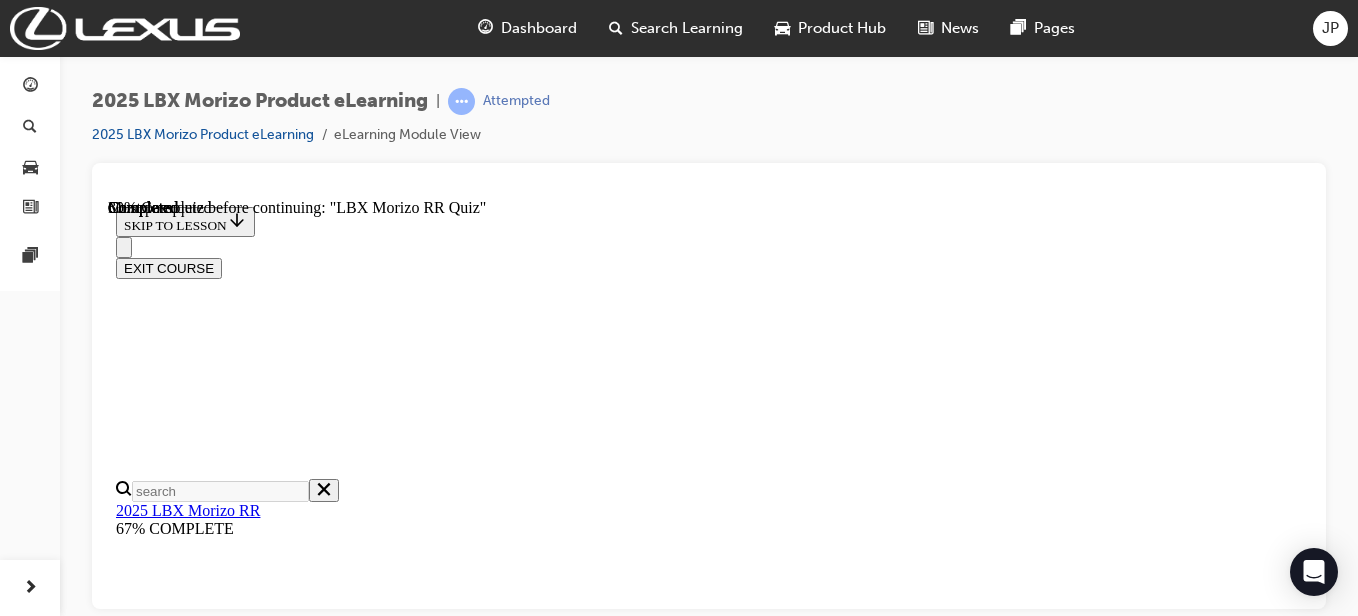 scroll, scrollTop: 750, scrollLeft: 0, axis: vertical 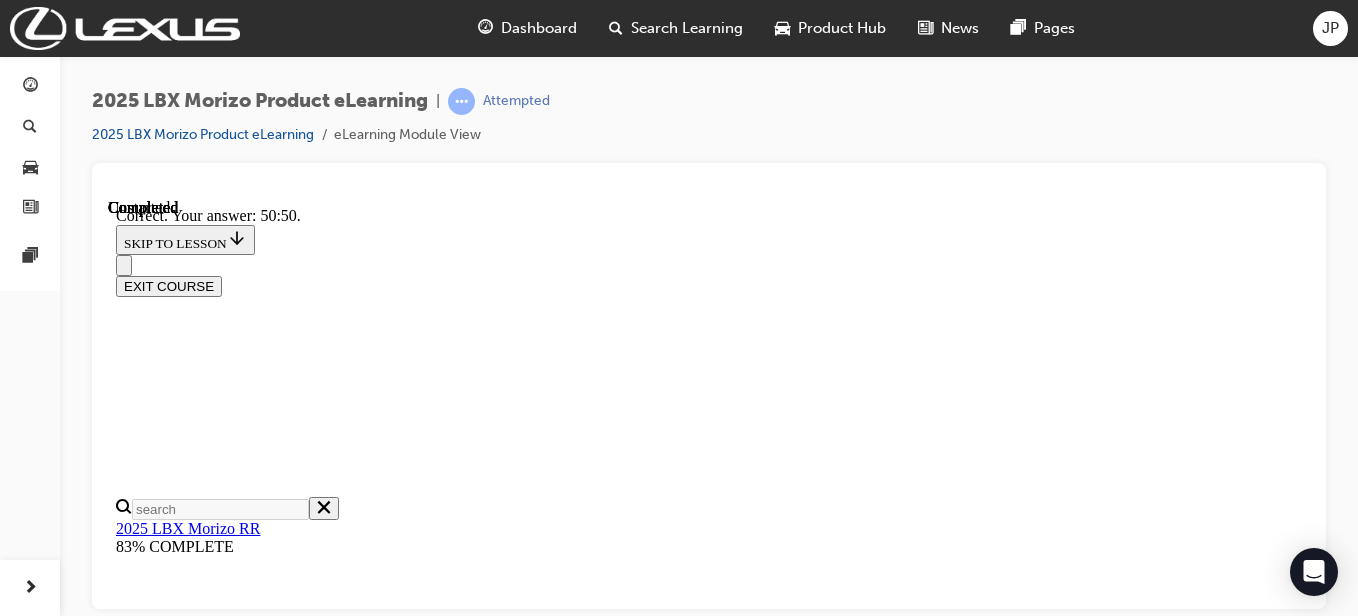 click on "NEXT" at bounding box center [142, 25195] 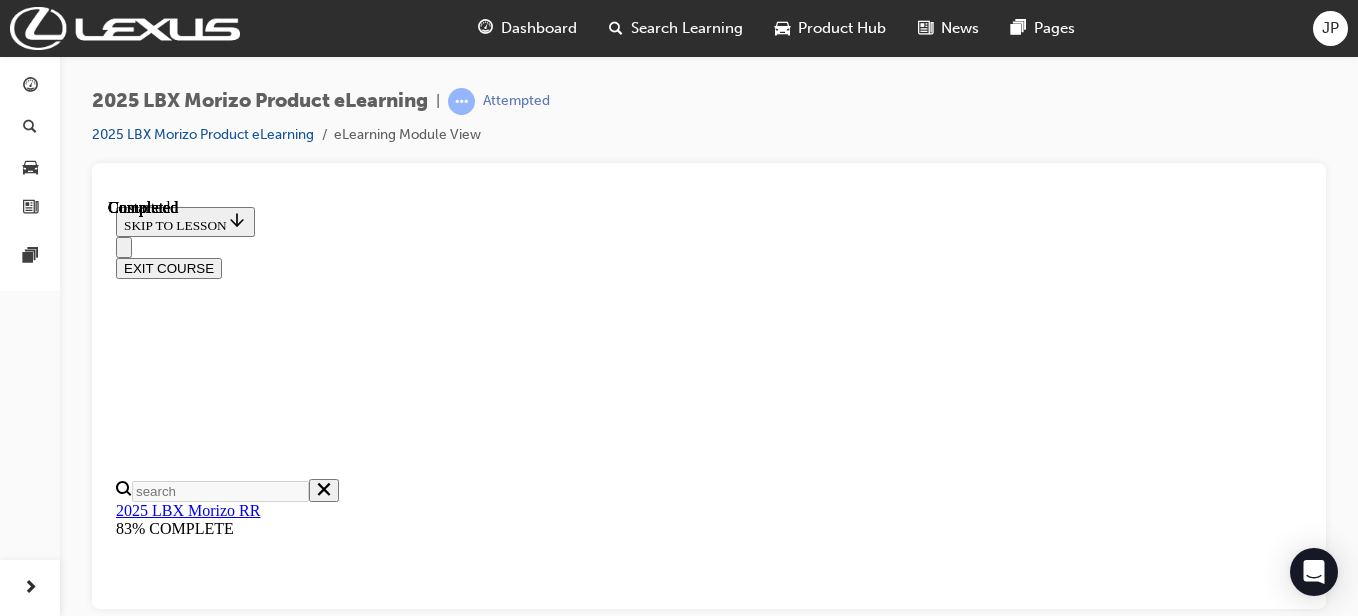 scroll, scrollTop: 686, scrollLeft: 0, axis: vertical 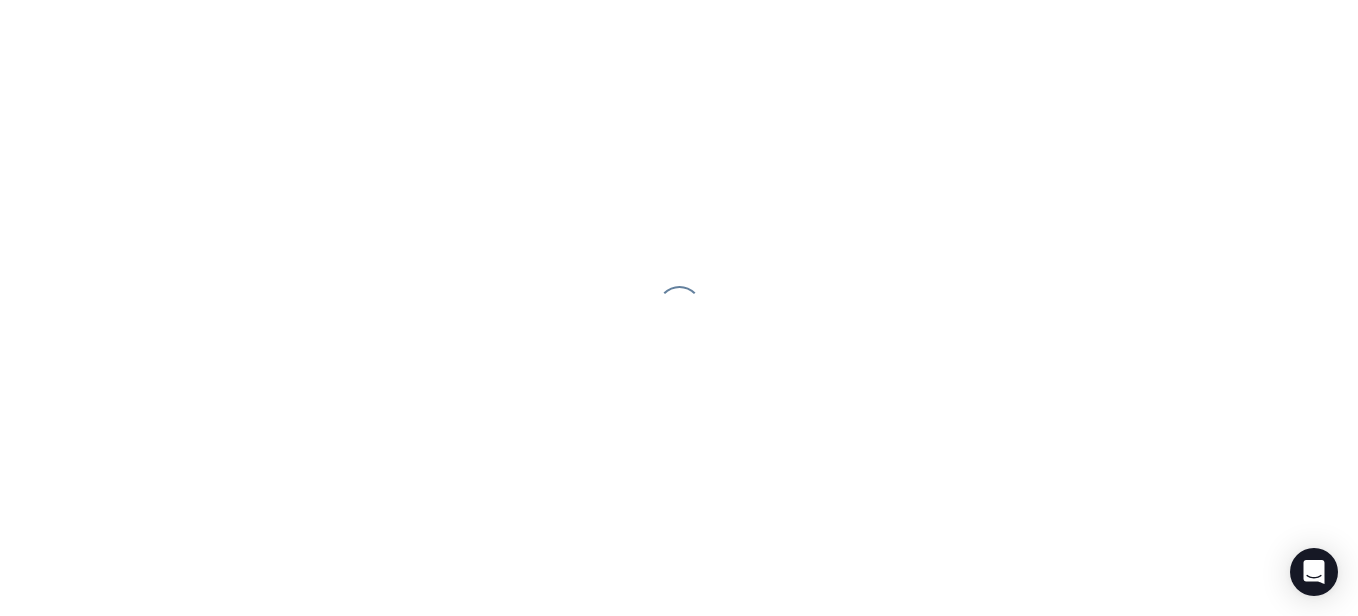 click at bounding box center [679, 308] 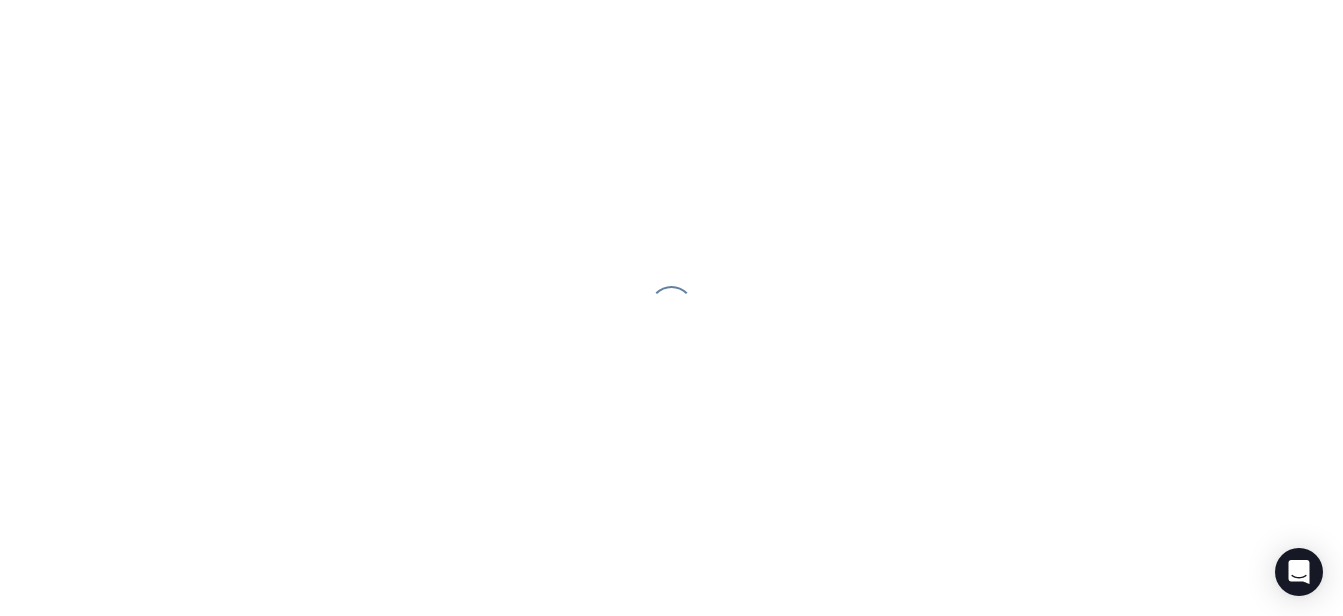 scroll, scrollTop: 0, scrollLeft: 0, axis: both 